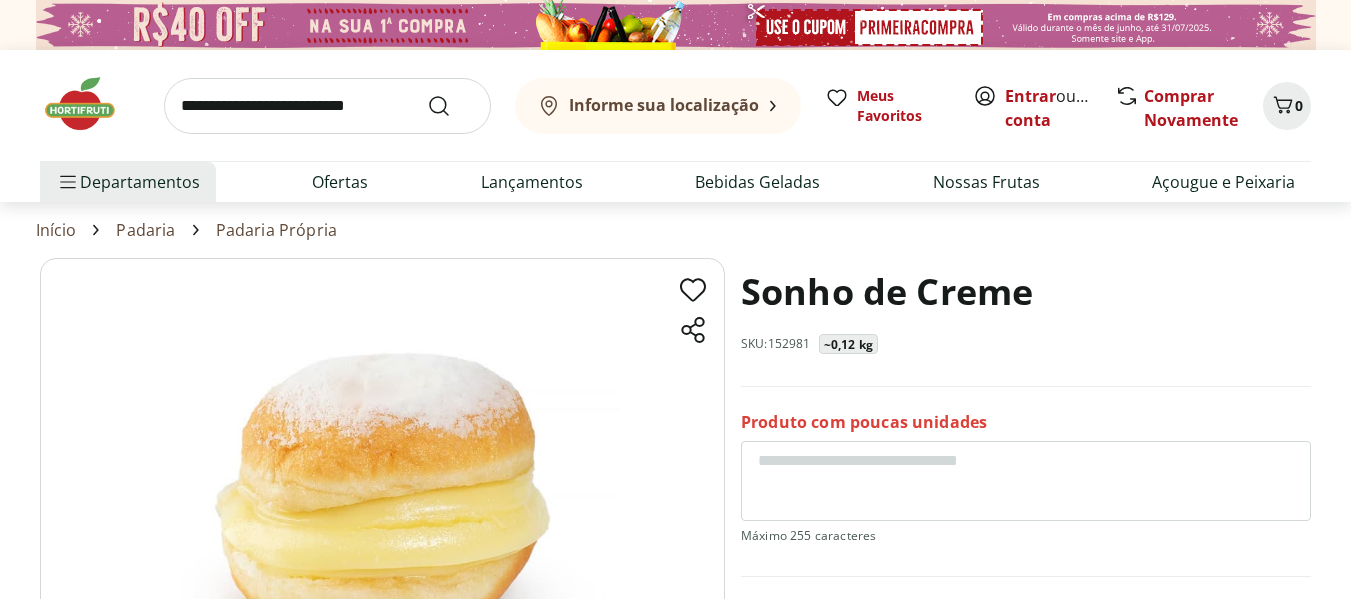 scroll, scrollTop: 188, scrollLeft: 0, axis: vertical 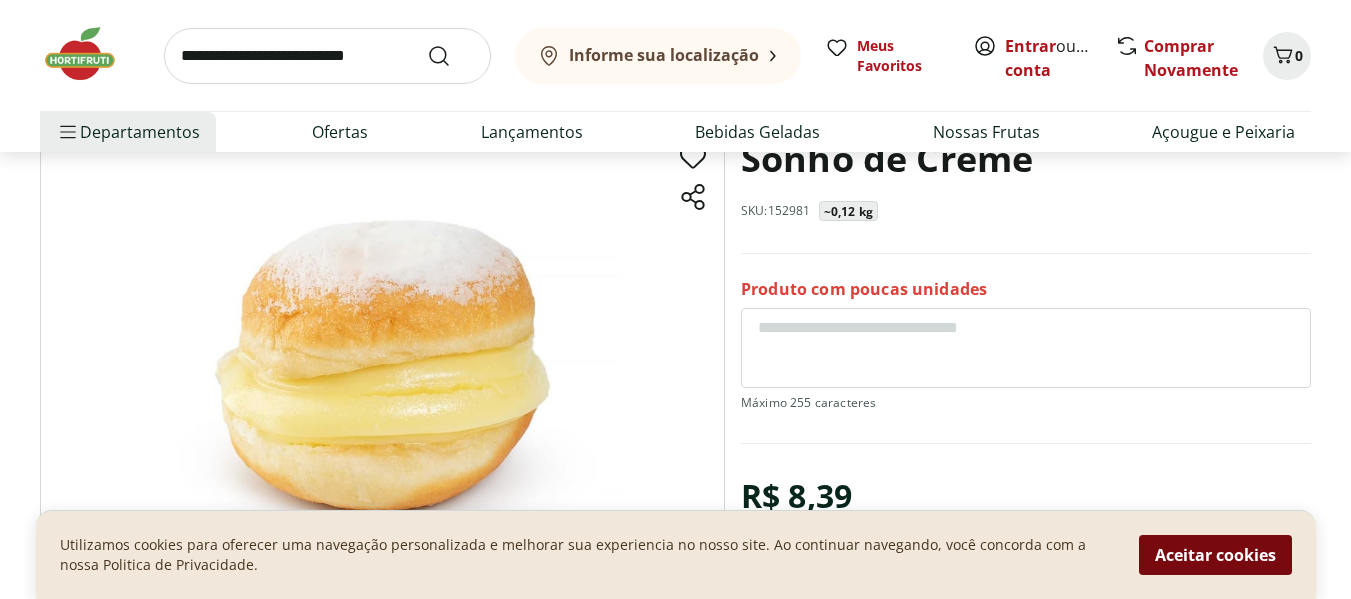 click on "Aceitar cookies" at bounding box center (1215, 555) 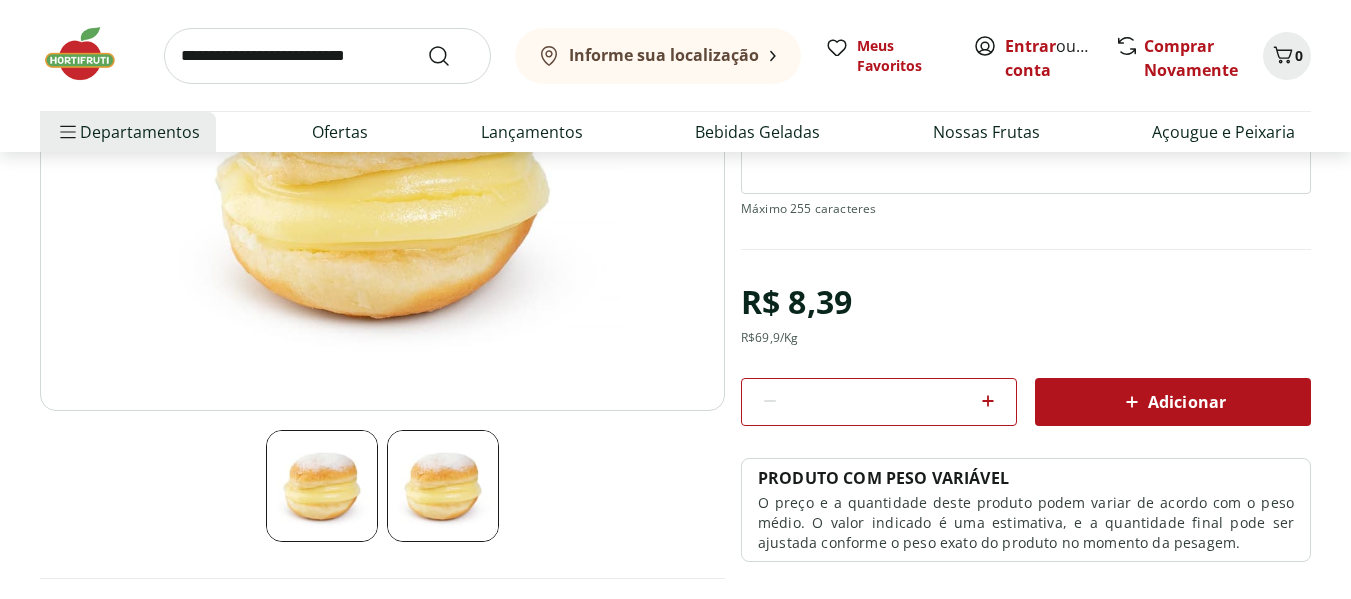 scroll, scrollTop: 333, scrollLeft: 0, axis: vertical 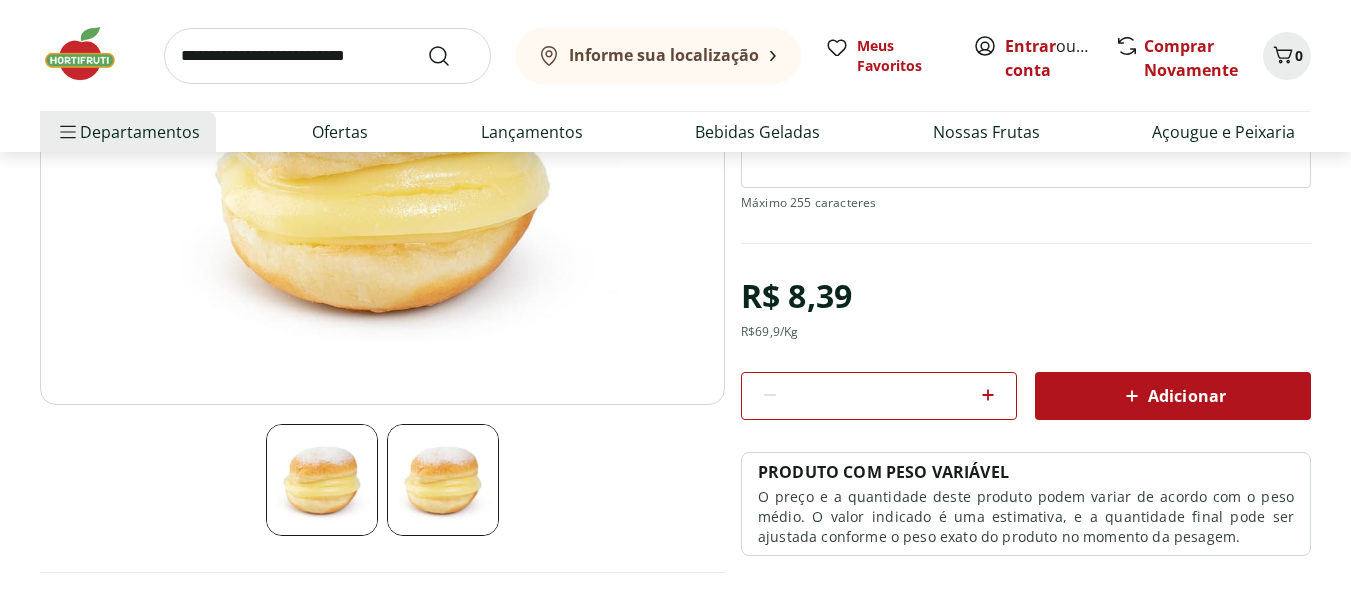 click 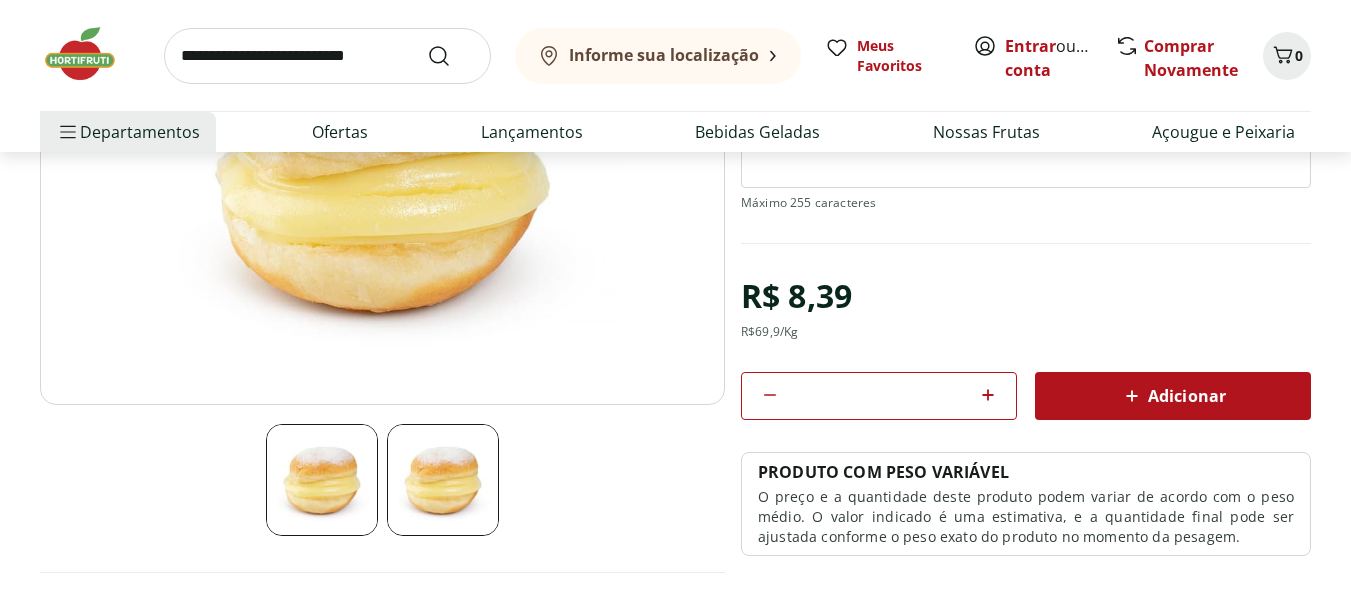click 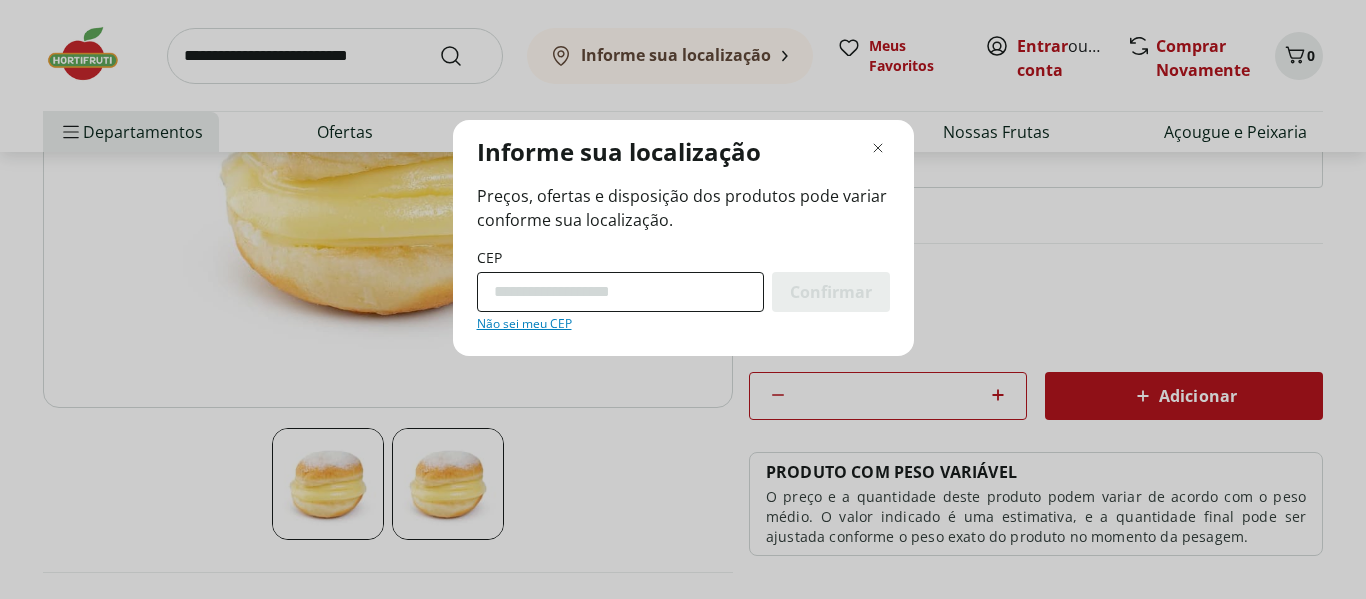 click on "CEP" at bounding box center (620, 292) 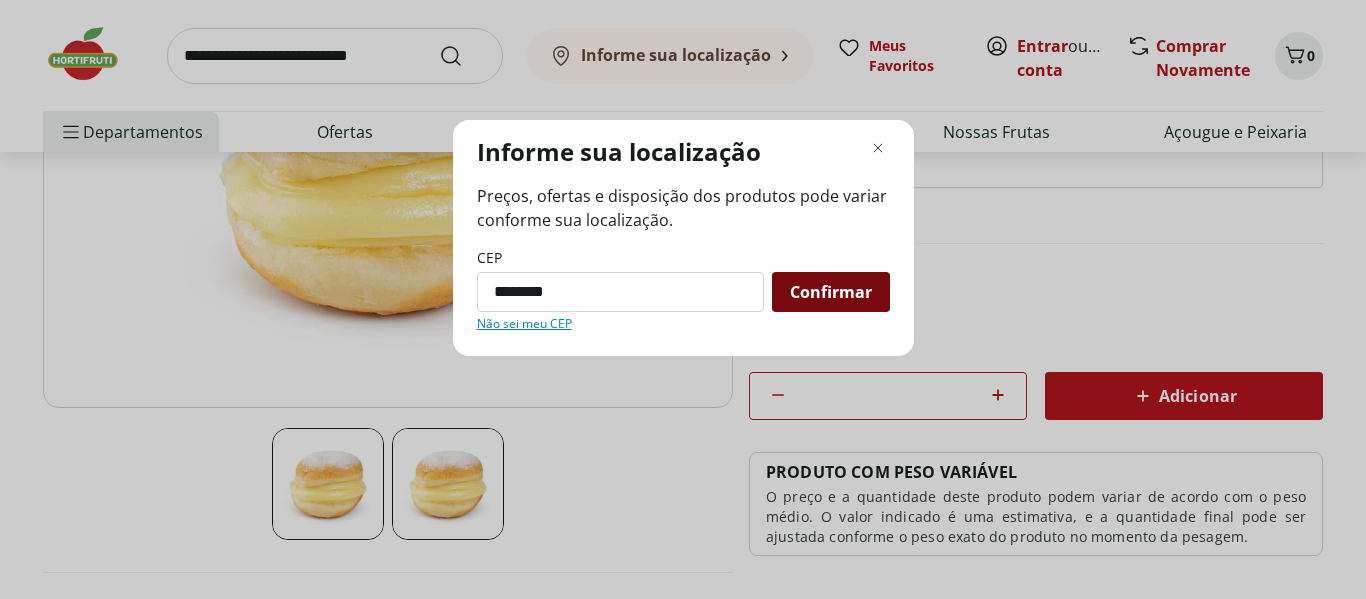type on "*********" 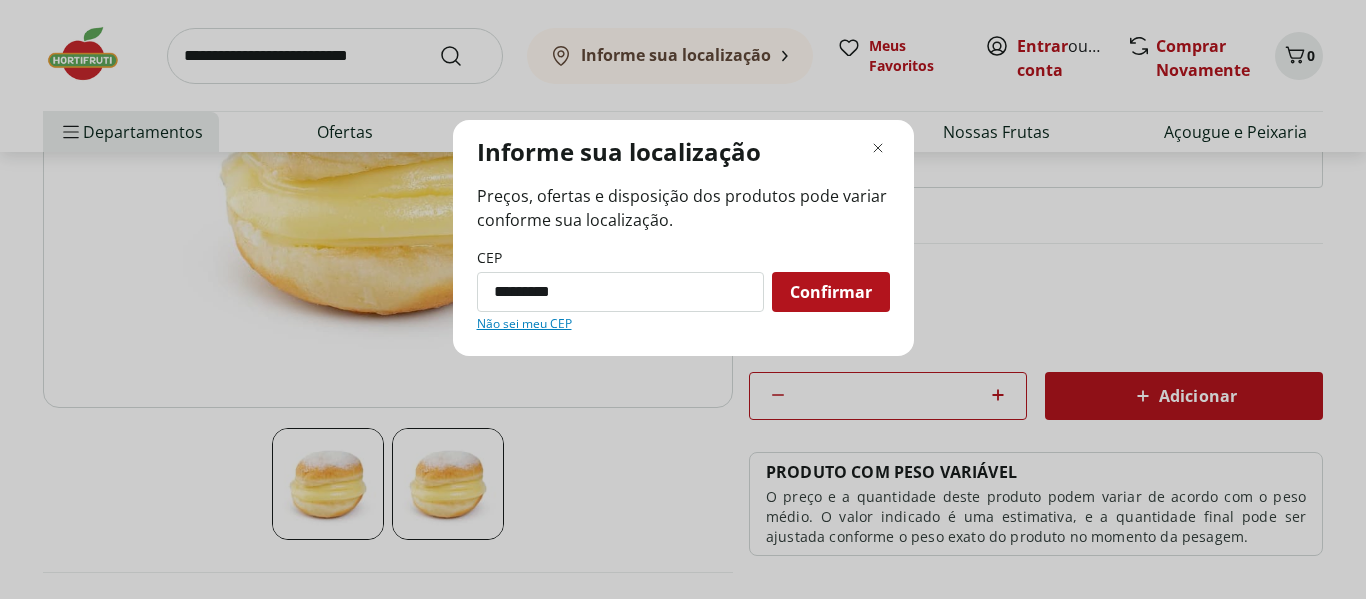 click on "Confirmar" at bounding box center [831, 292] 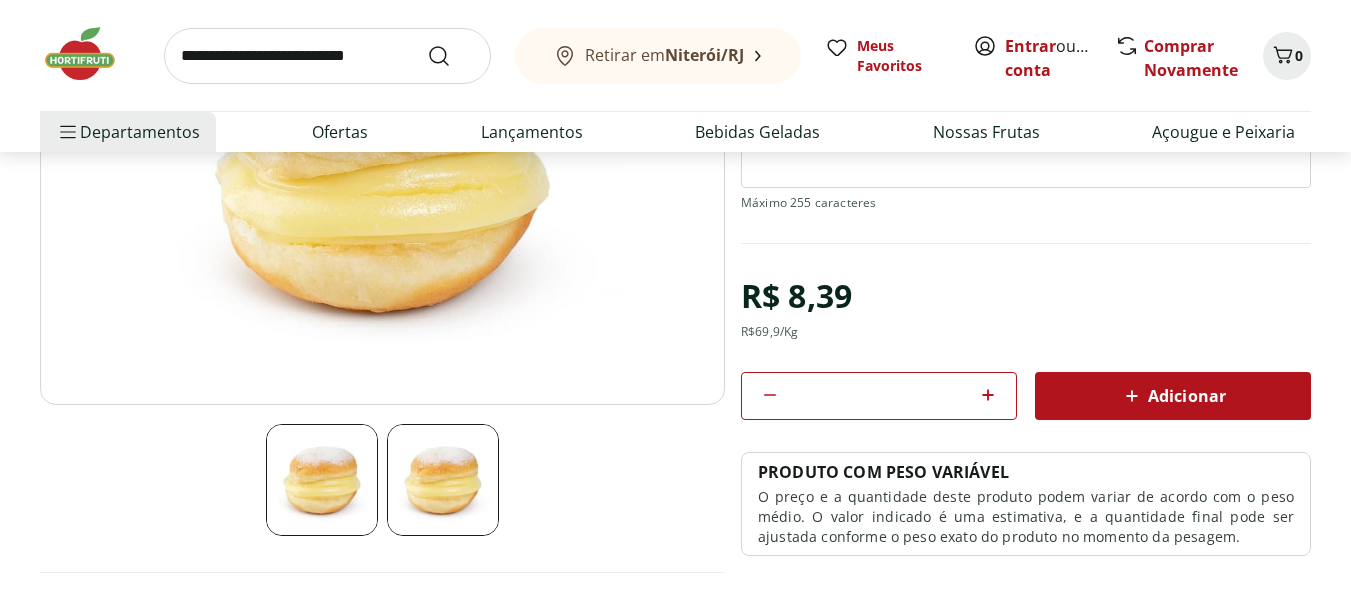 click on "Adicionar" at bounding box center [1173, 396] 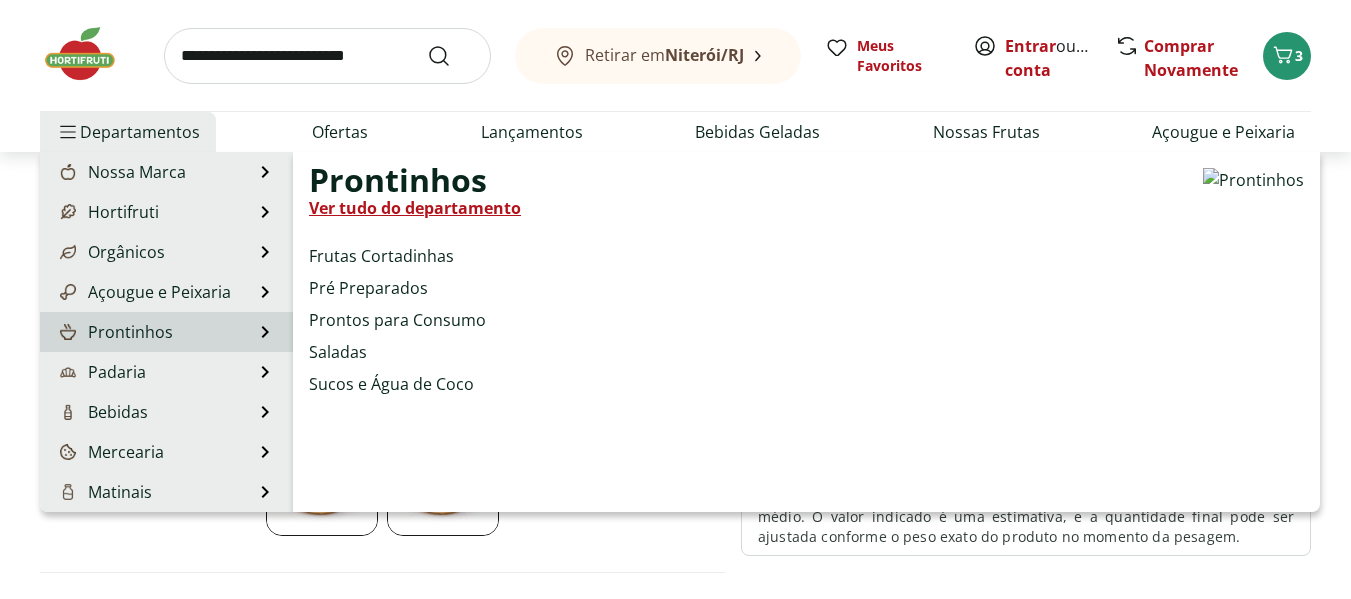 click on "Prontinhos" at bounding box center [114, 332] 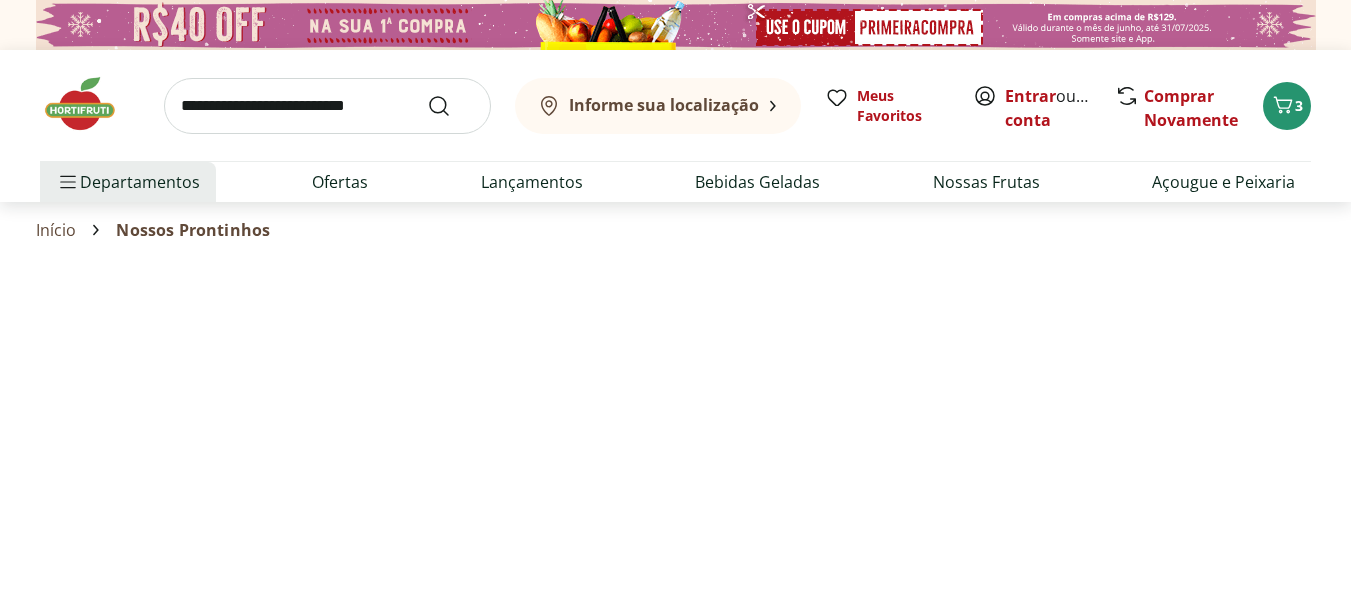 select on "**********" 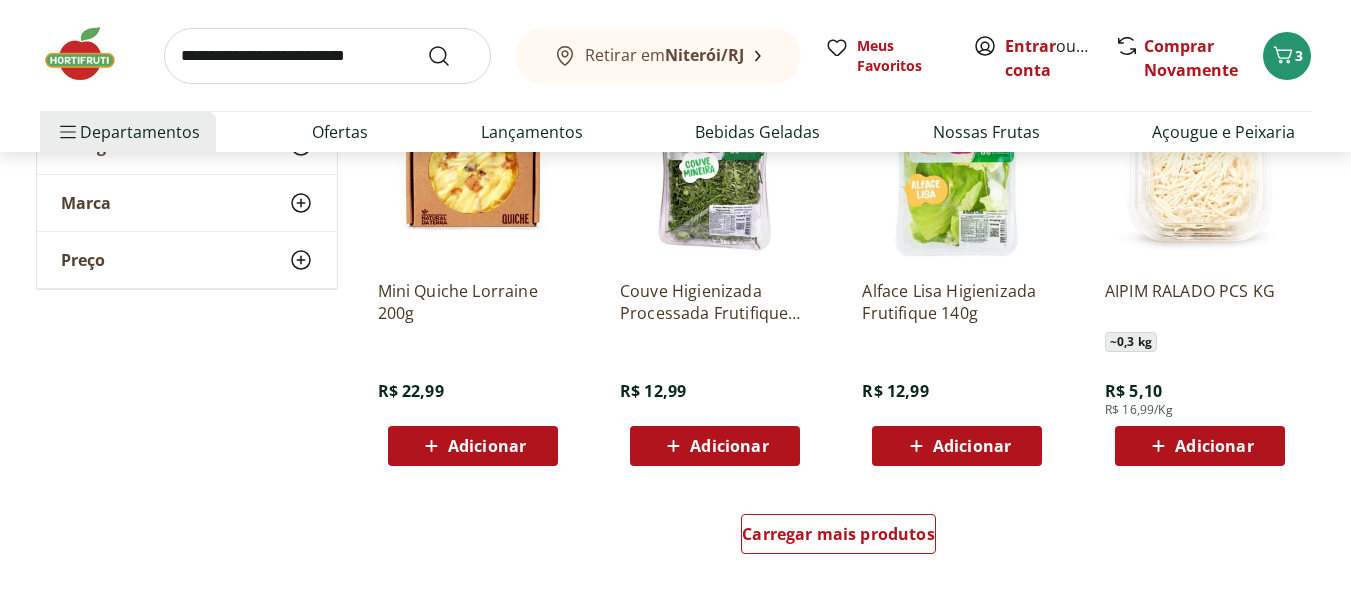 scroll, scrollTop: 1200, scrollLeft: 0, axis: vertical 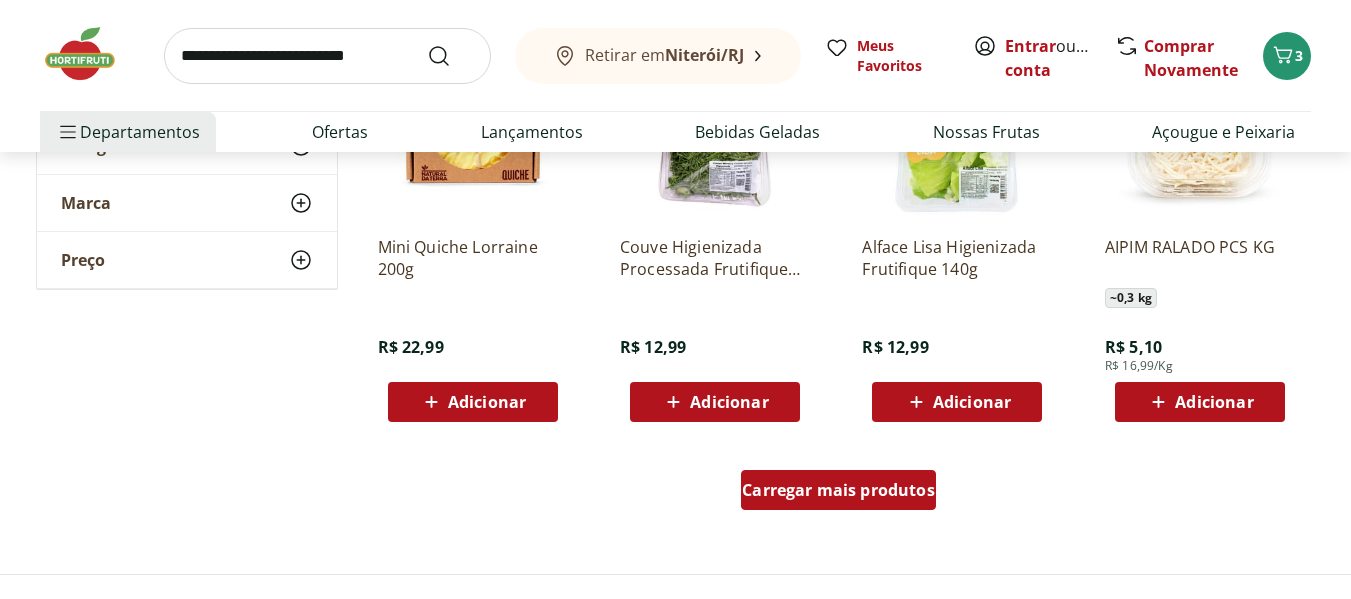 click on "Carregar mais produtos" at bounding box center [838, 490] 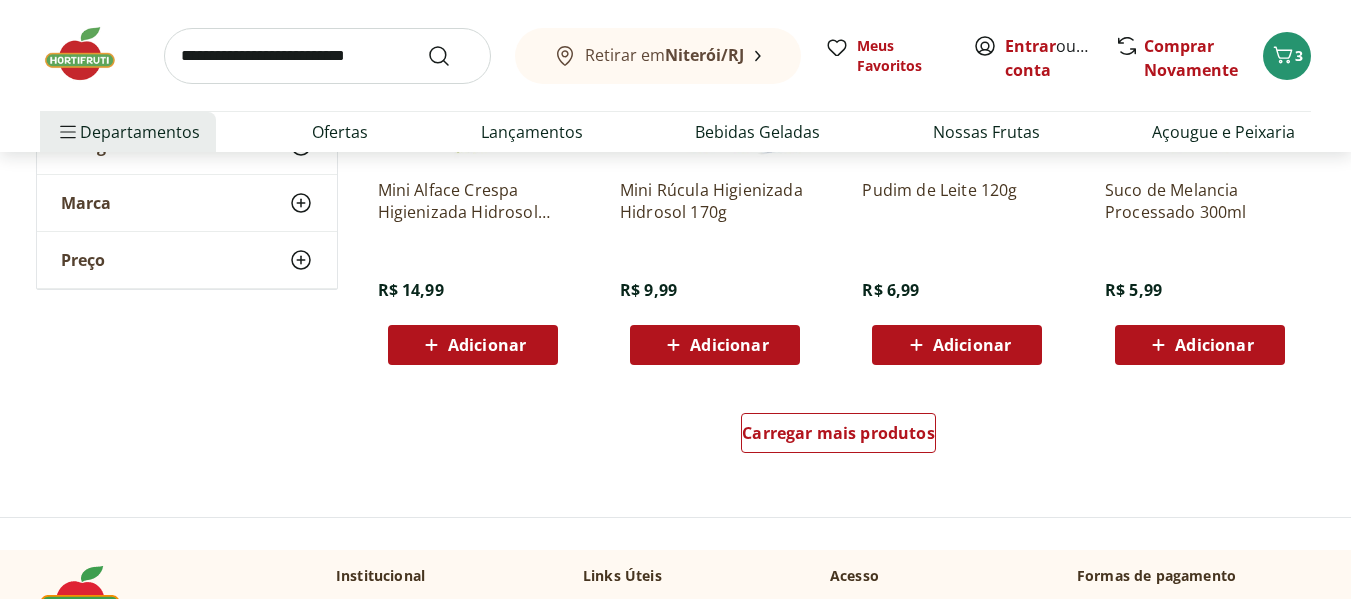 scroll, scrollTop: 2567, scrollLeft: 0, axis: vertical 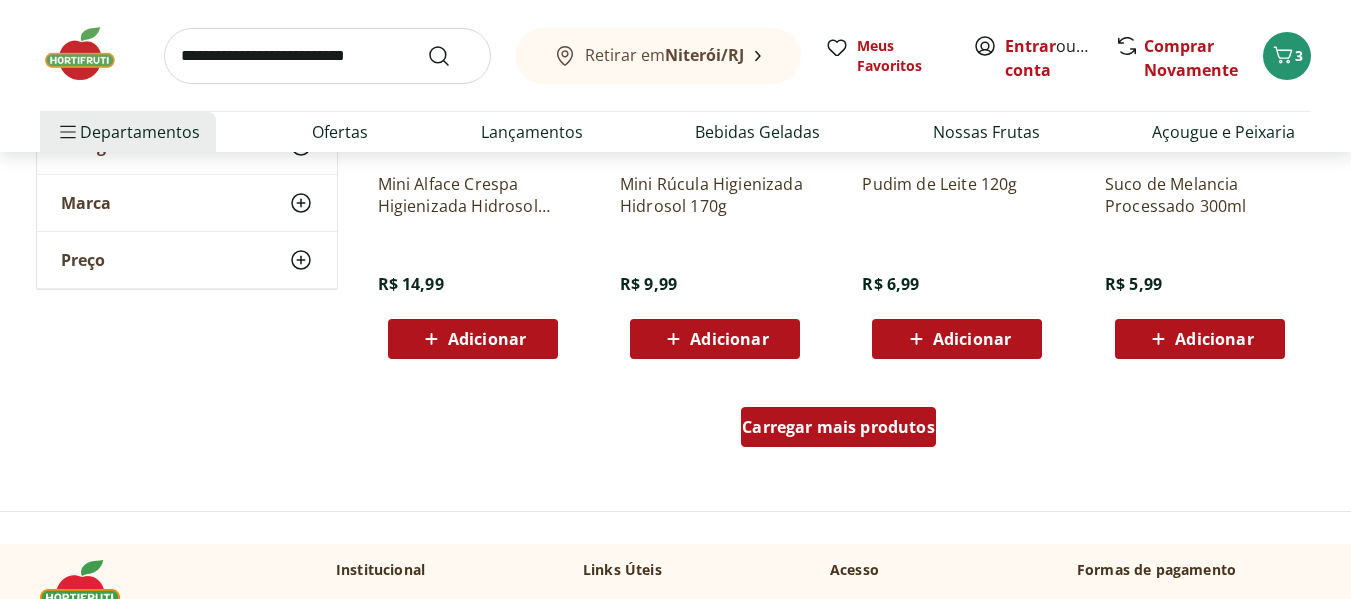 click on "Carregar mais produtos" at bounding box center (838, 427) 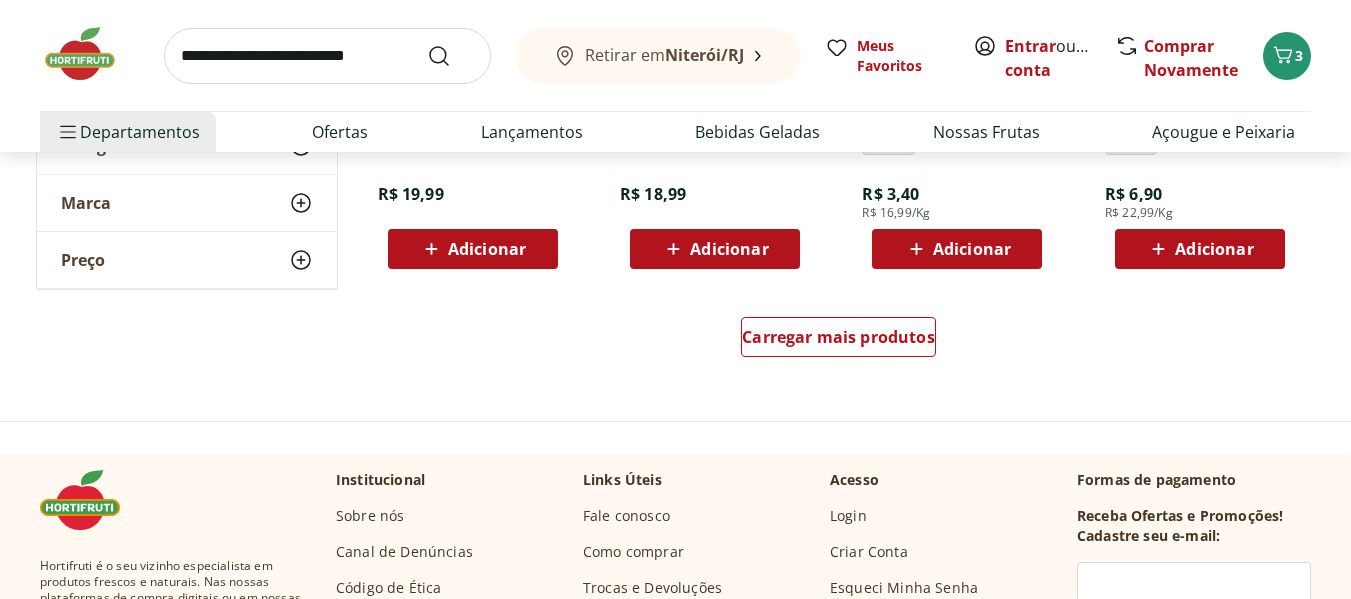 scroll, scrollTop: 3967, scrollLeft: 0, axis: vertical 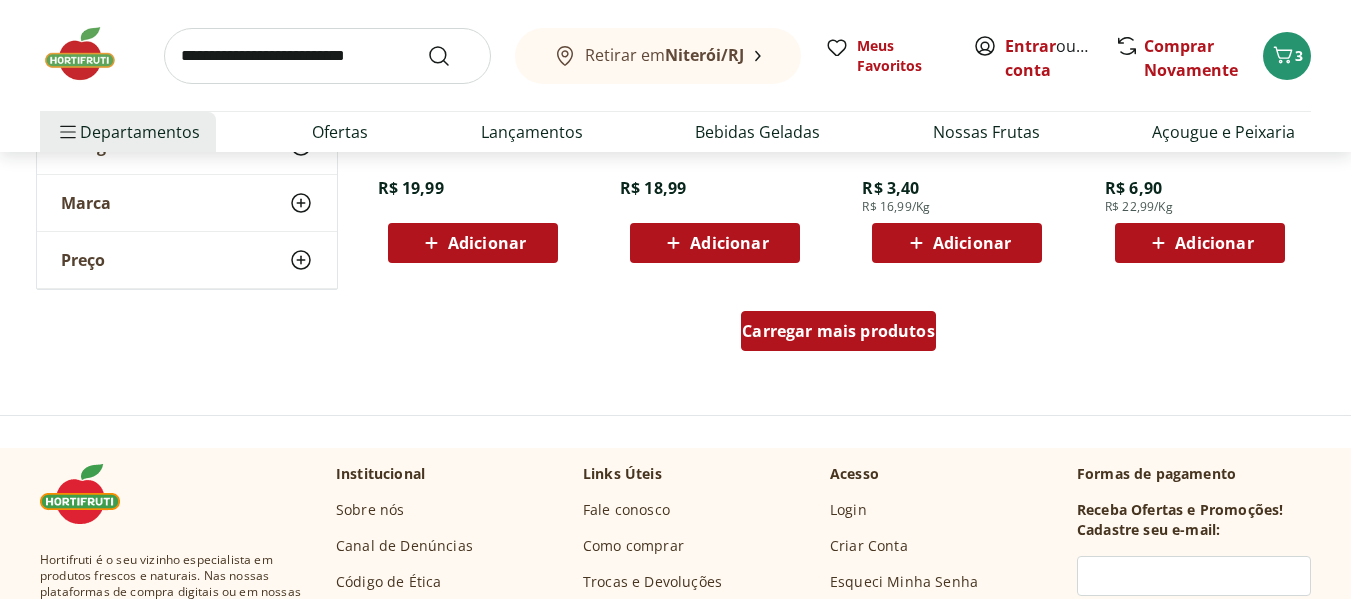 click on "Carregar mais produtos" at bounding box center [838, 331] 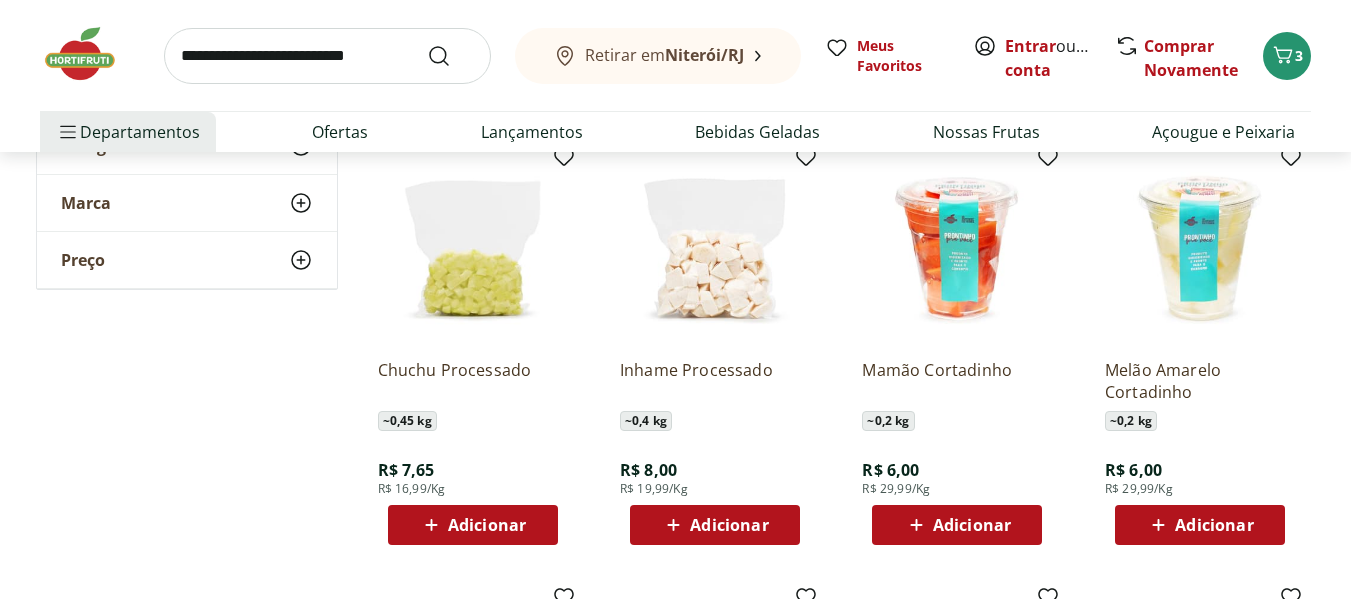 scroll, scrollTop: 4134, scrollLeft: 0, axis: vertical 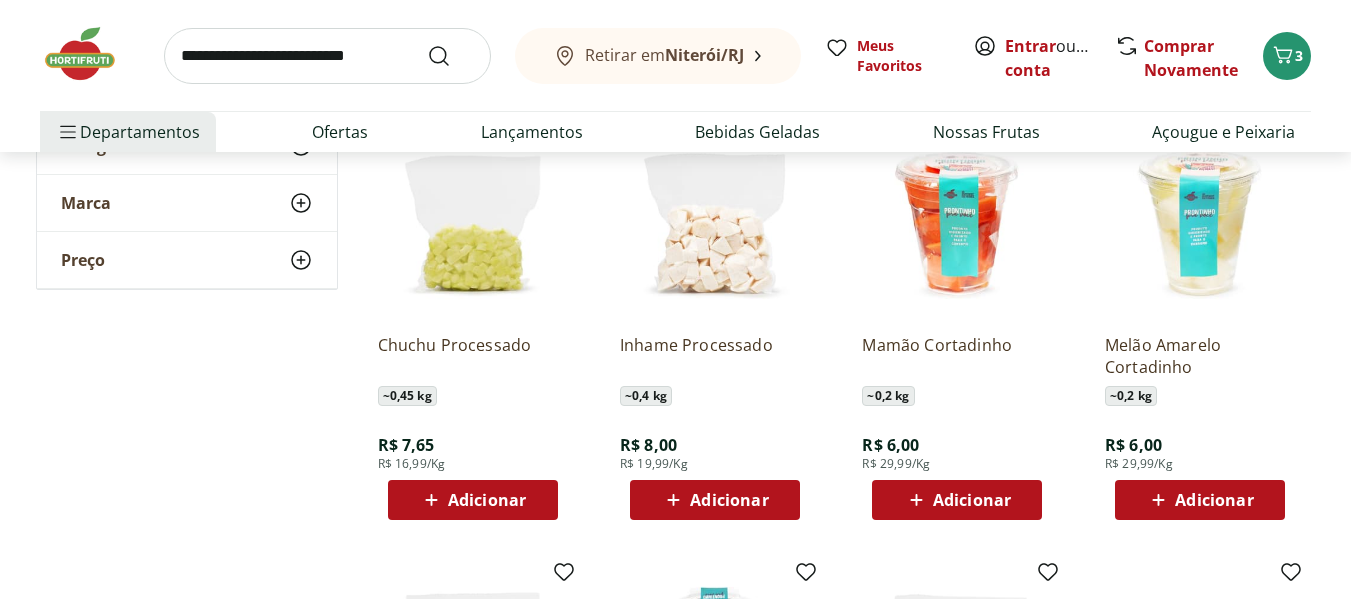 click on "Adicionar" at bounding box center [1214, 500] 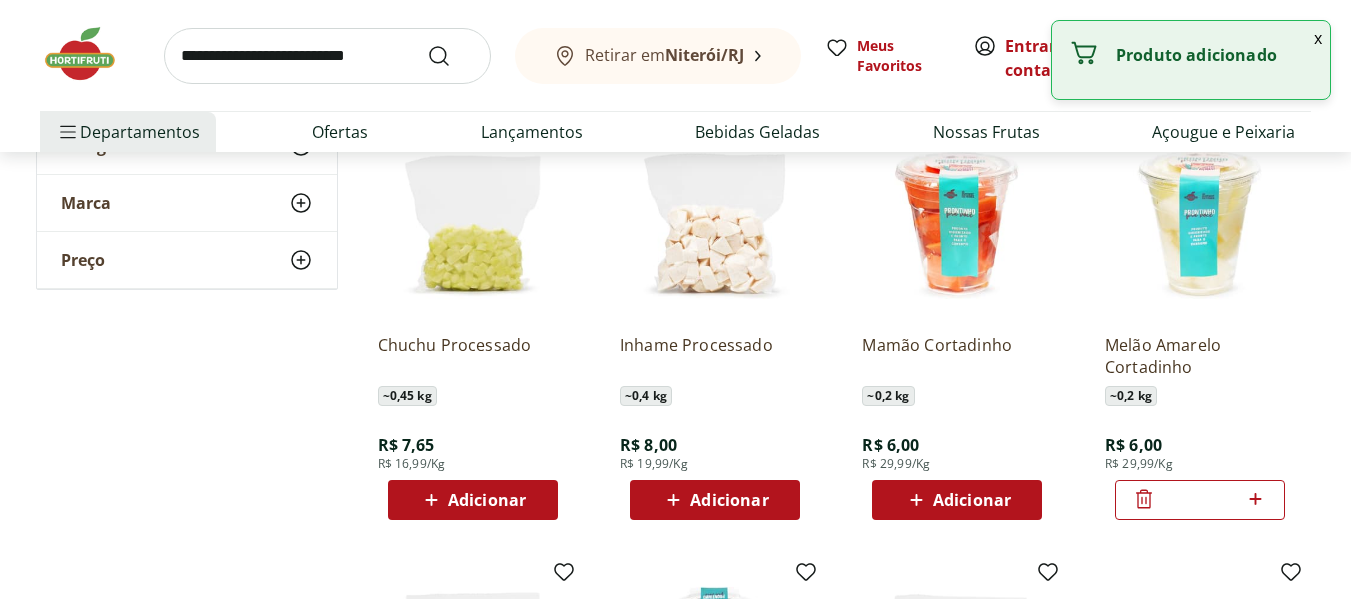click on "Adicionar" at bounding box center (972, 500) 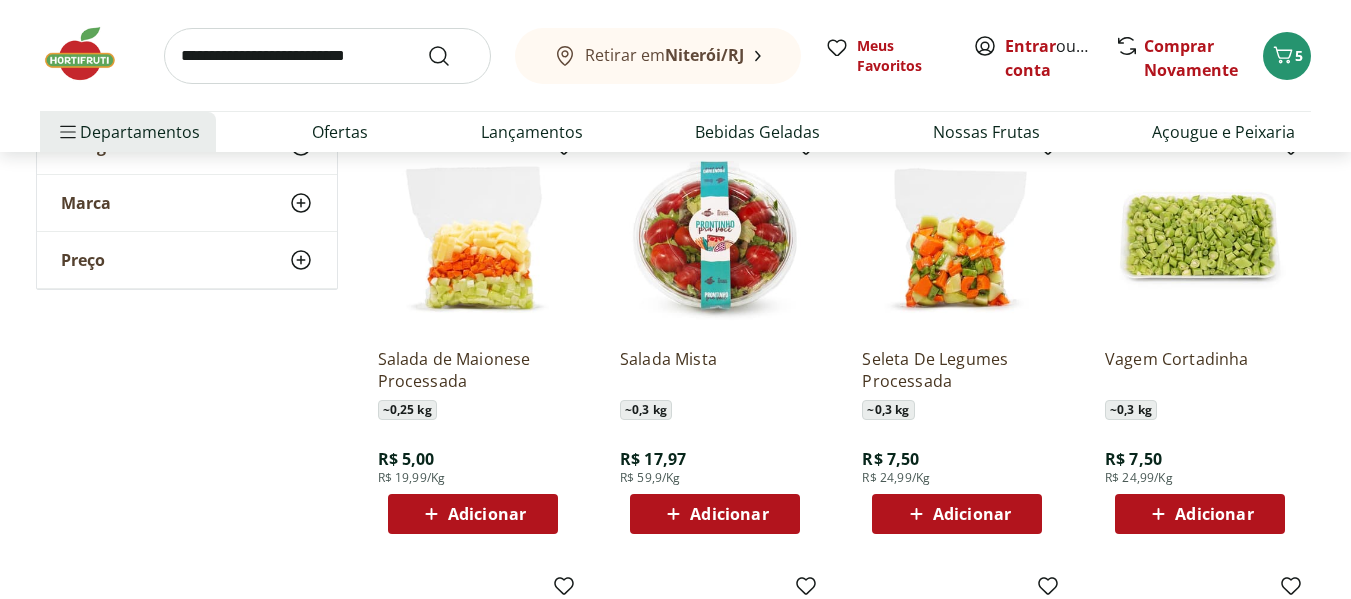 scroll, scrollTop: 4567, scrollLeft: 0, axis: vertical 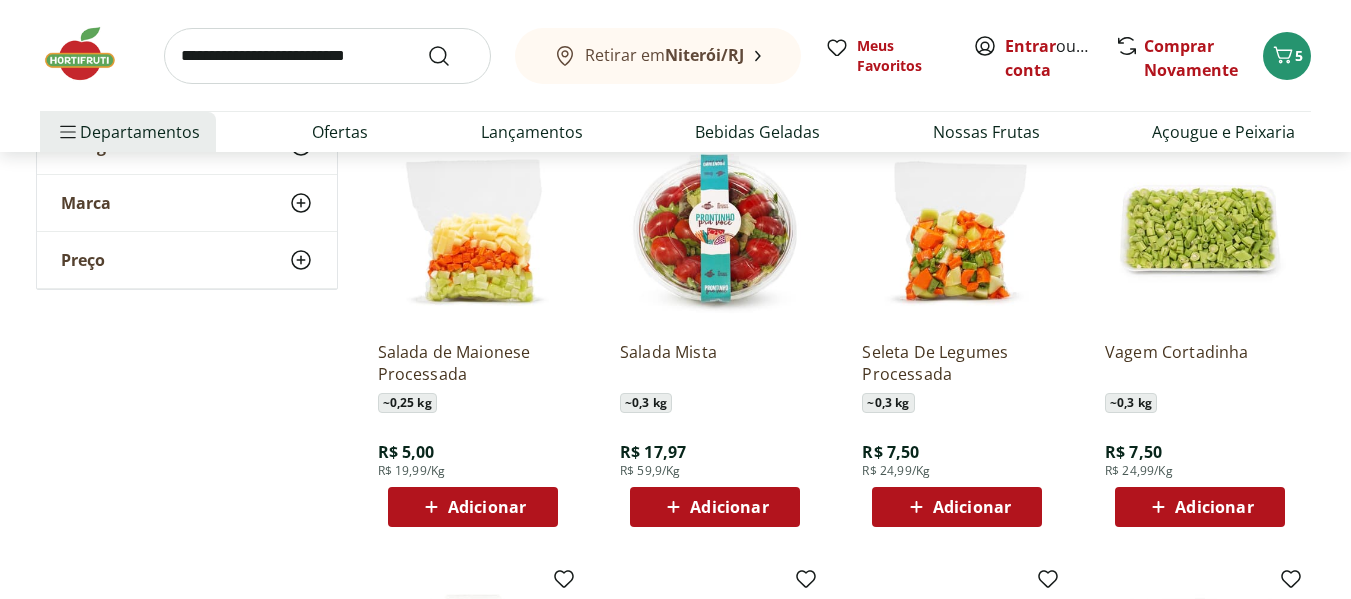 click on "Adicionar" at bounding box center [729, 507] 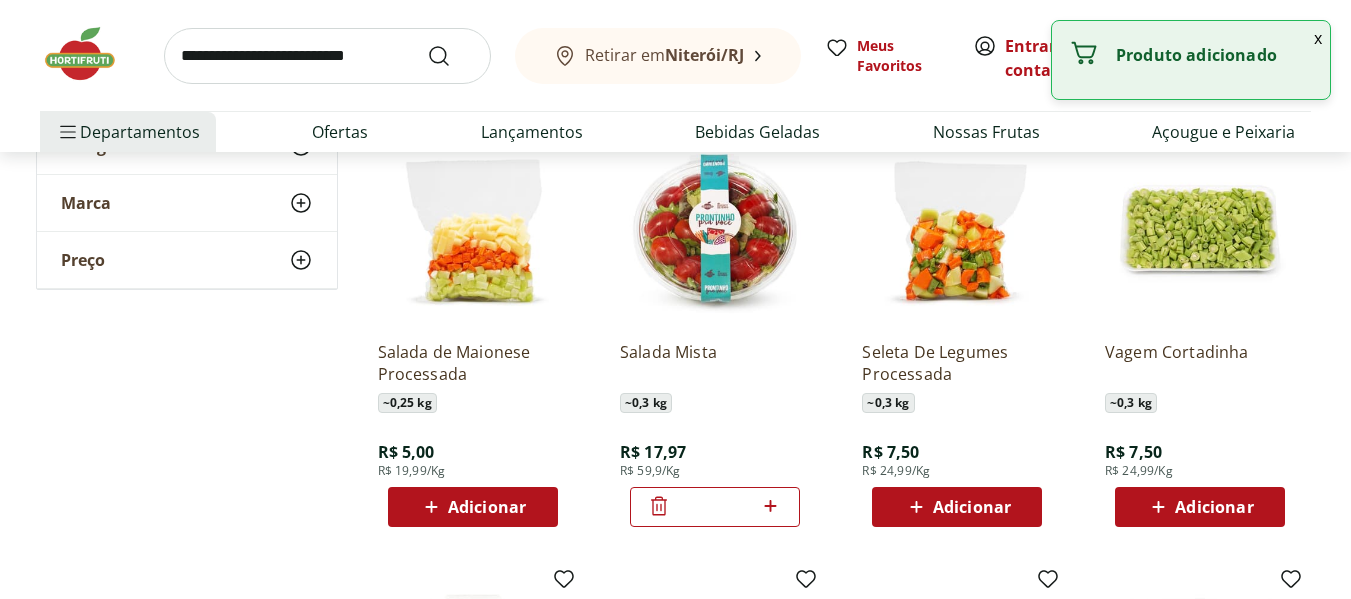 click on "Adicionar" at bounding box center (1214, 507) 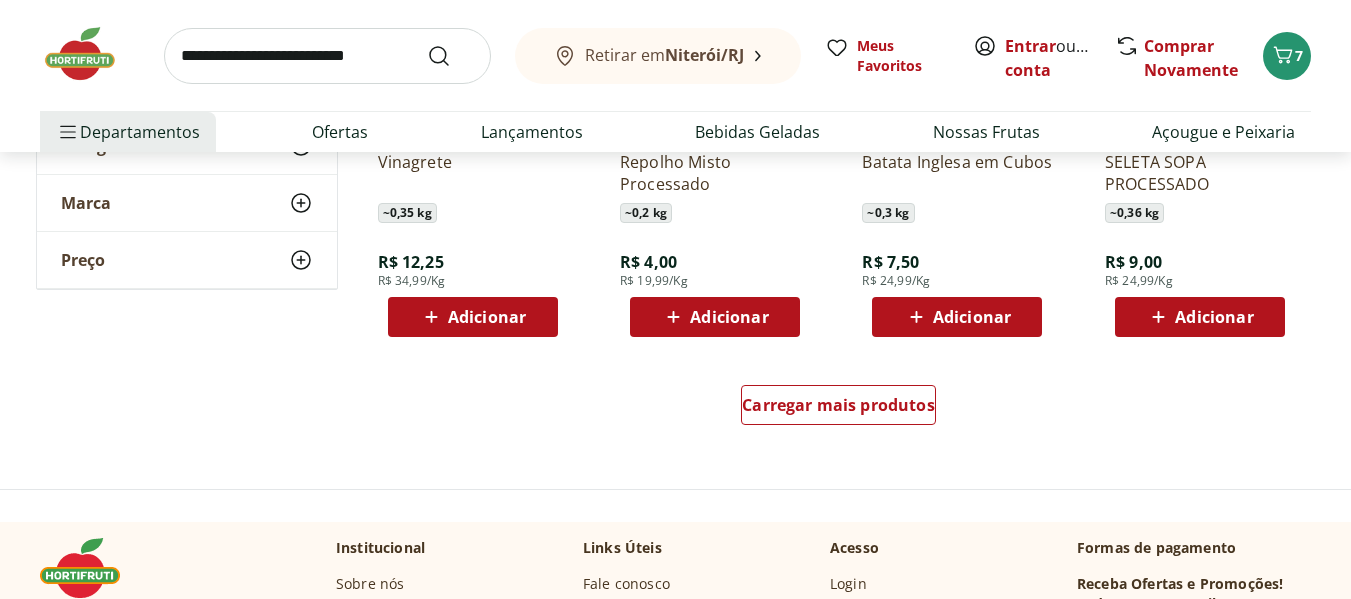 scroll, scrollTop: 5200, scrollLeft: 0, axis: vertical 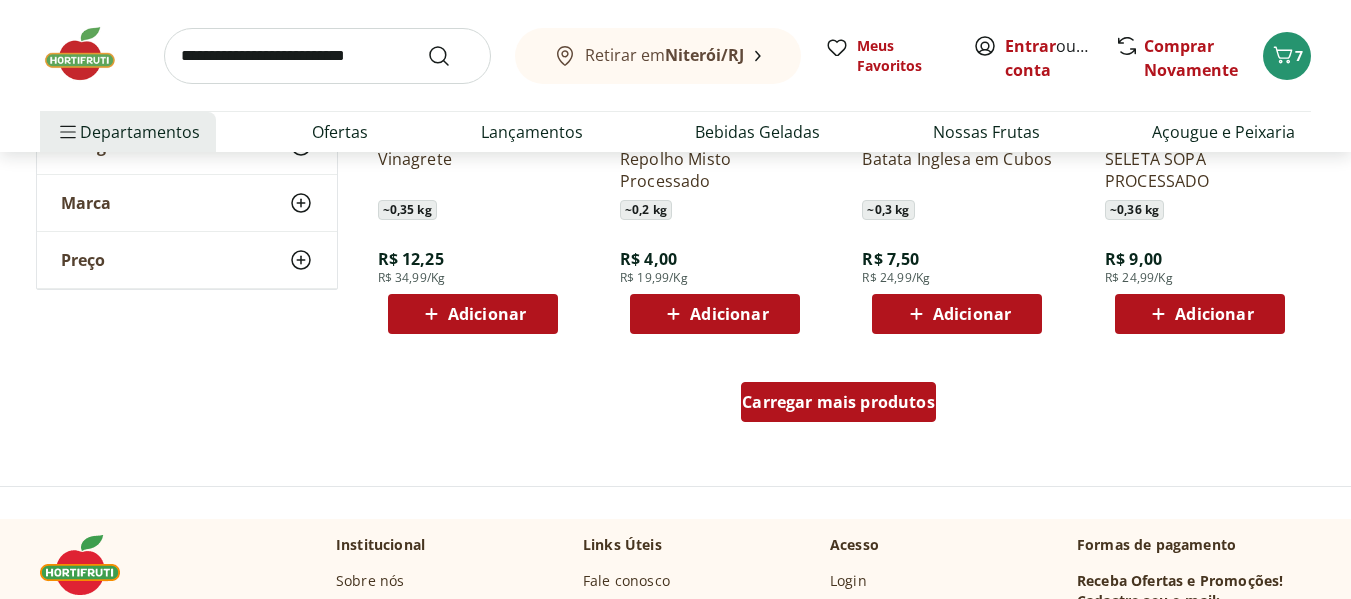 click on "Carregar mais produtos" at bounding box center [838, 402] 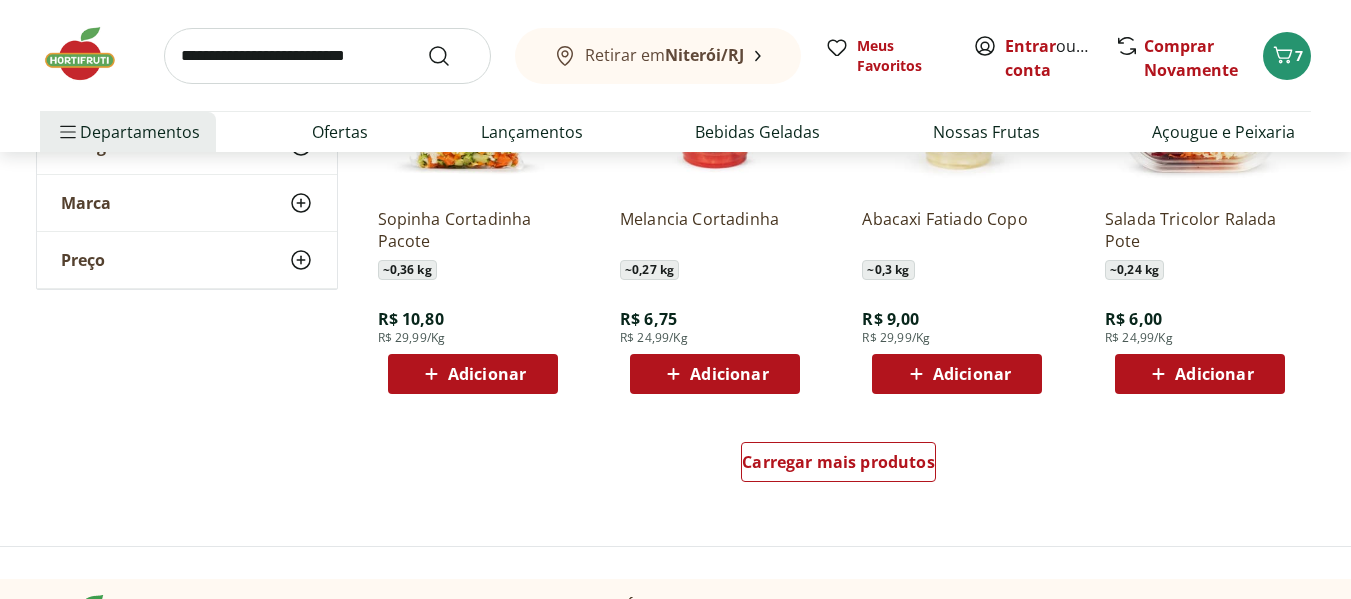 scroll, scrollTop: 6467, scrollLeft: 0, axis: vertical 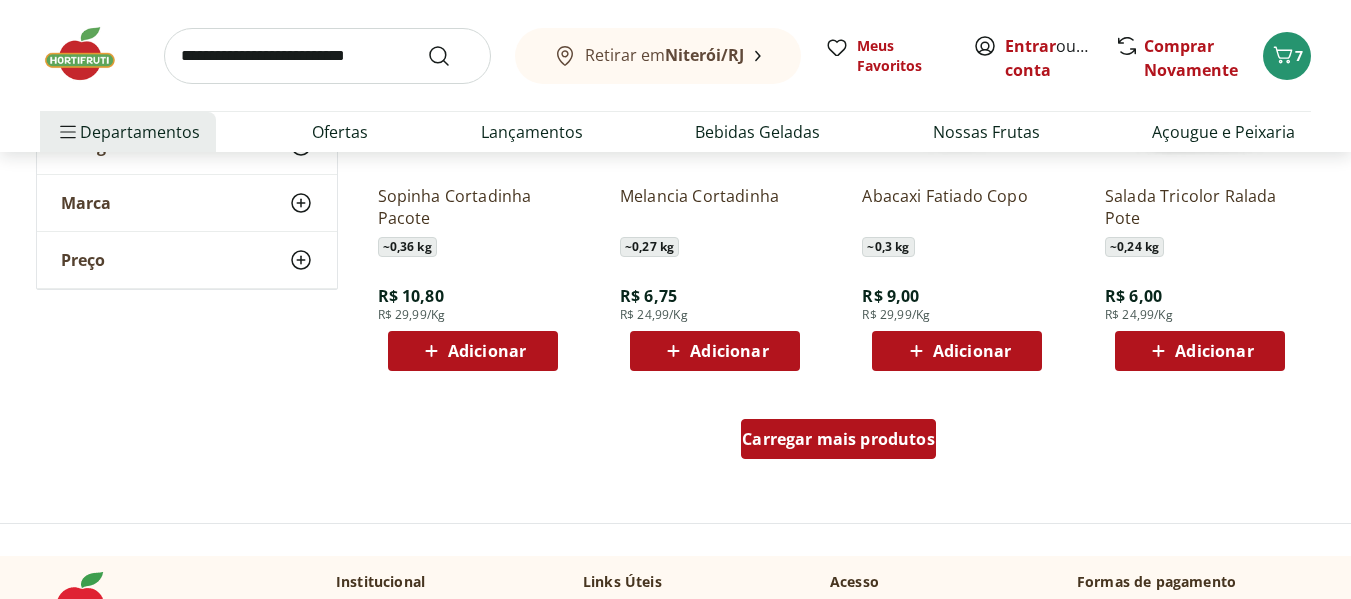 click on "Carregar mais produtos" at bounding box center [838, 439] 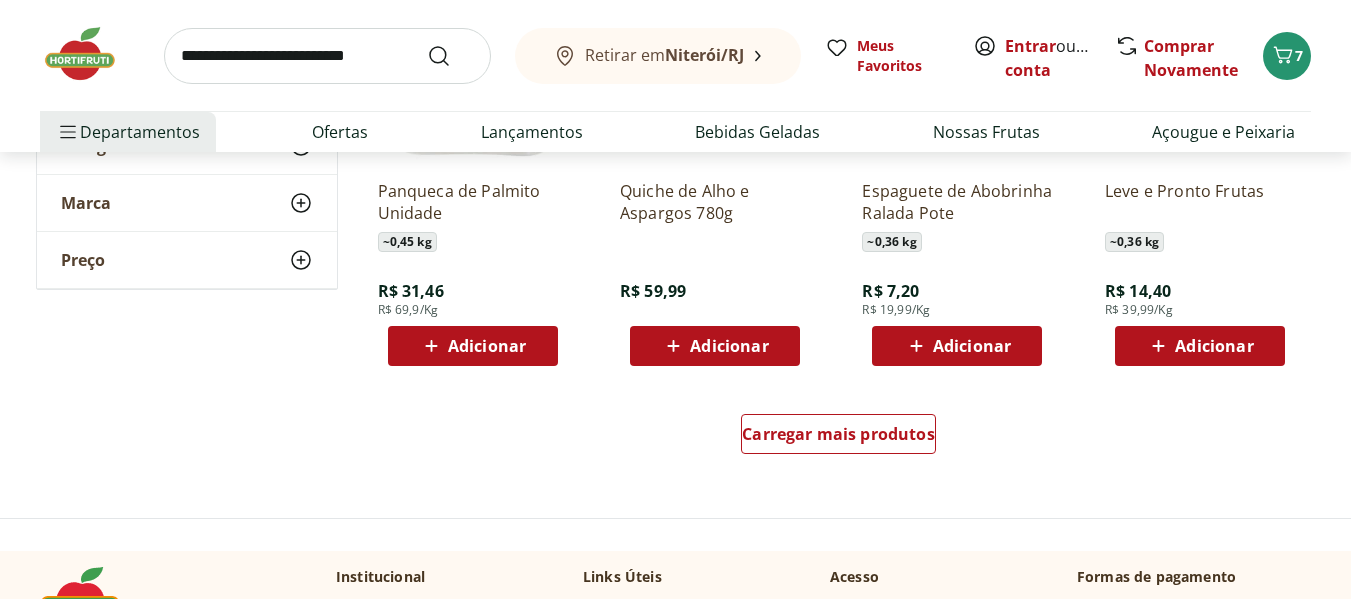 scroll, scrollTop: 7800, scrollLeft: 0, axis: vertical 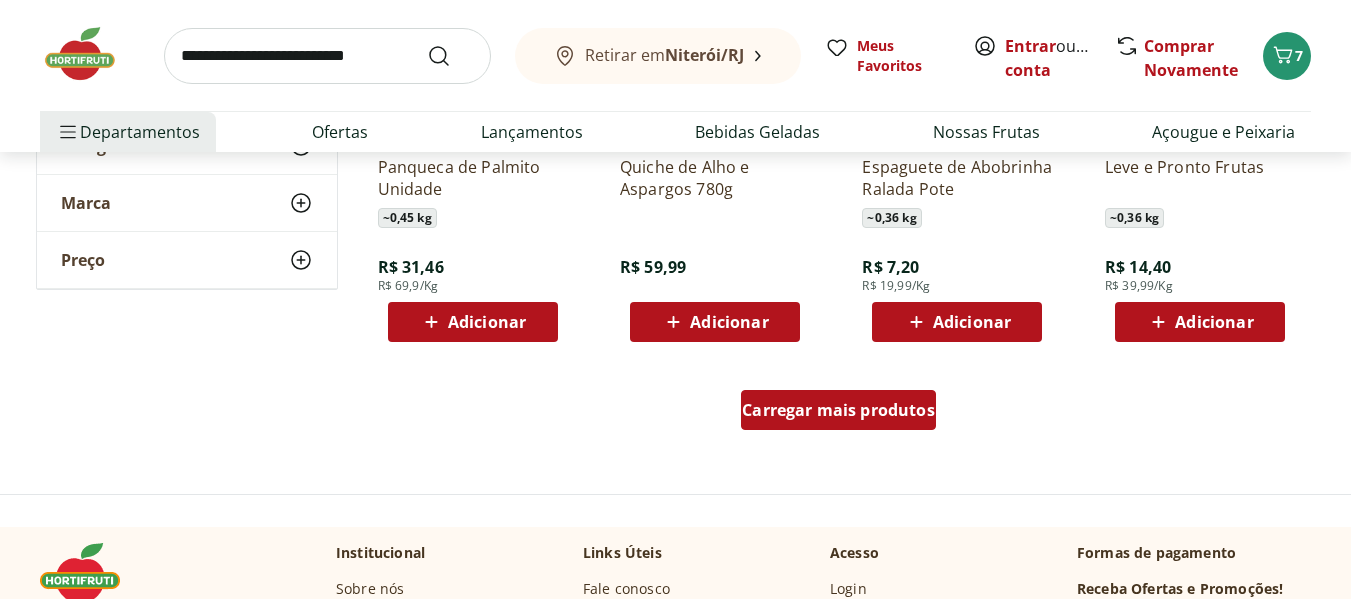 click on "Carregar mais produtos" at bounding box center [838, 410] 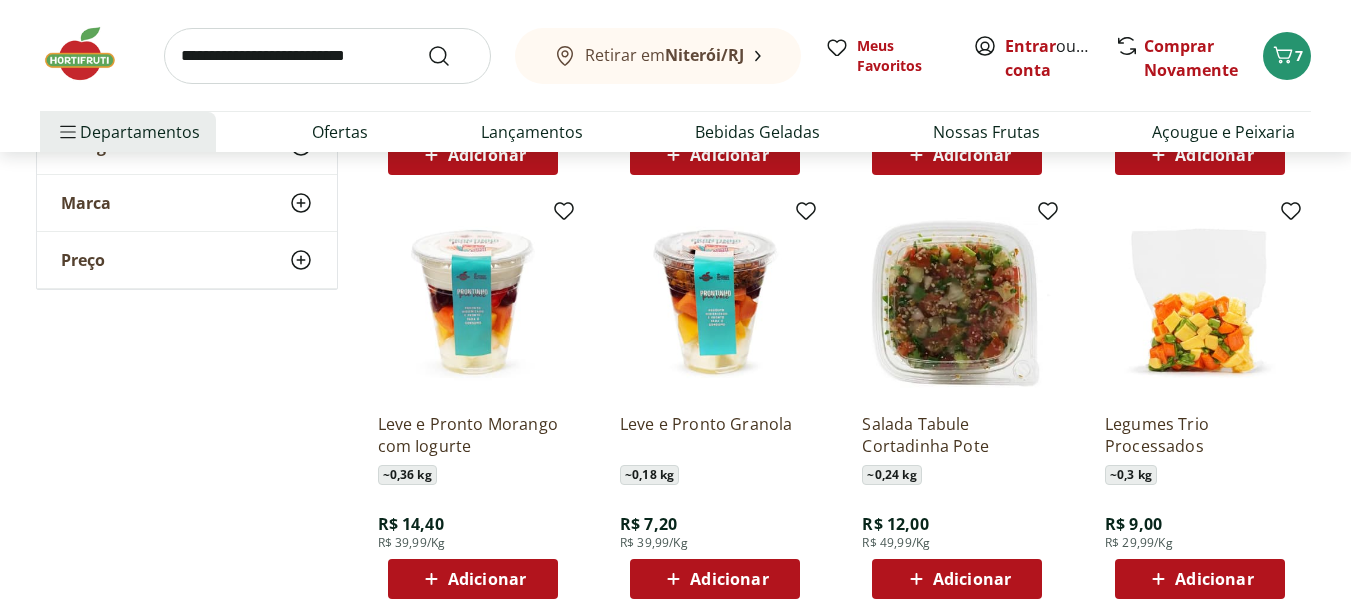 scroll, scrollTop: 8000, scrollLeft: 0, axis: vertical 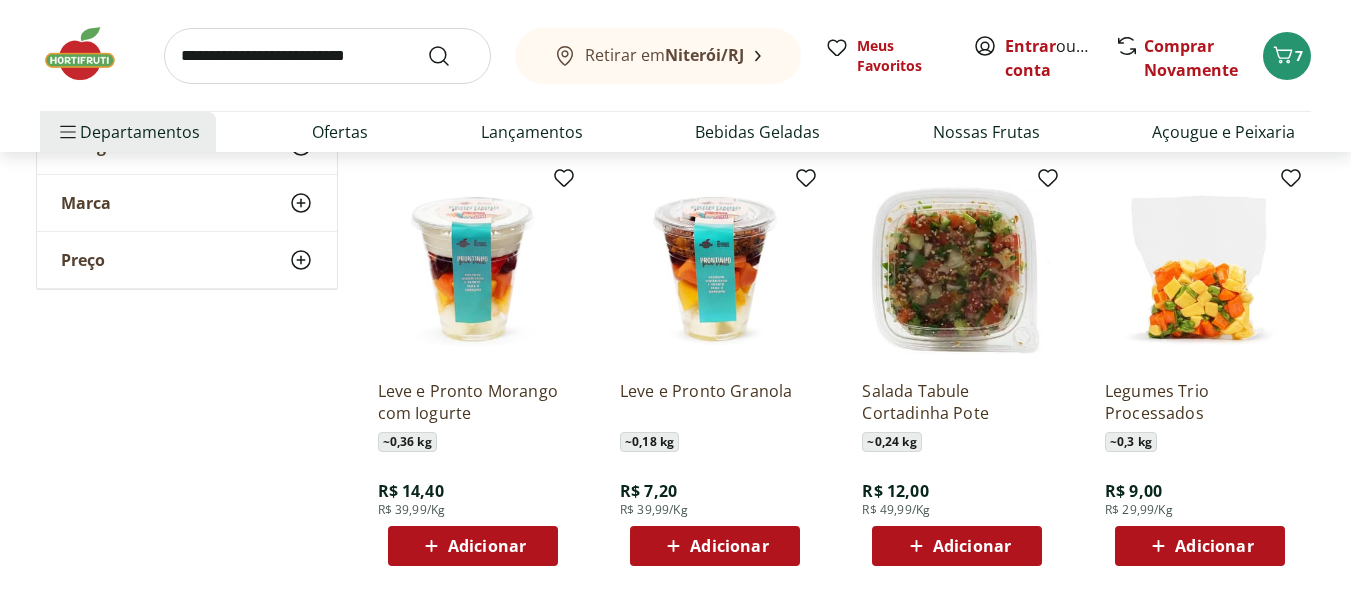 click on "Adicionar" at bounding box center (972, 546) 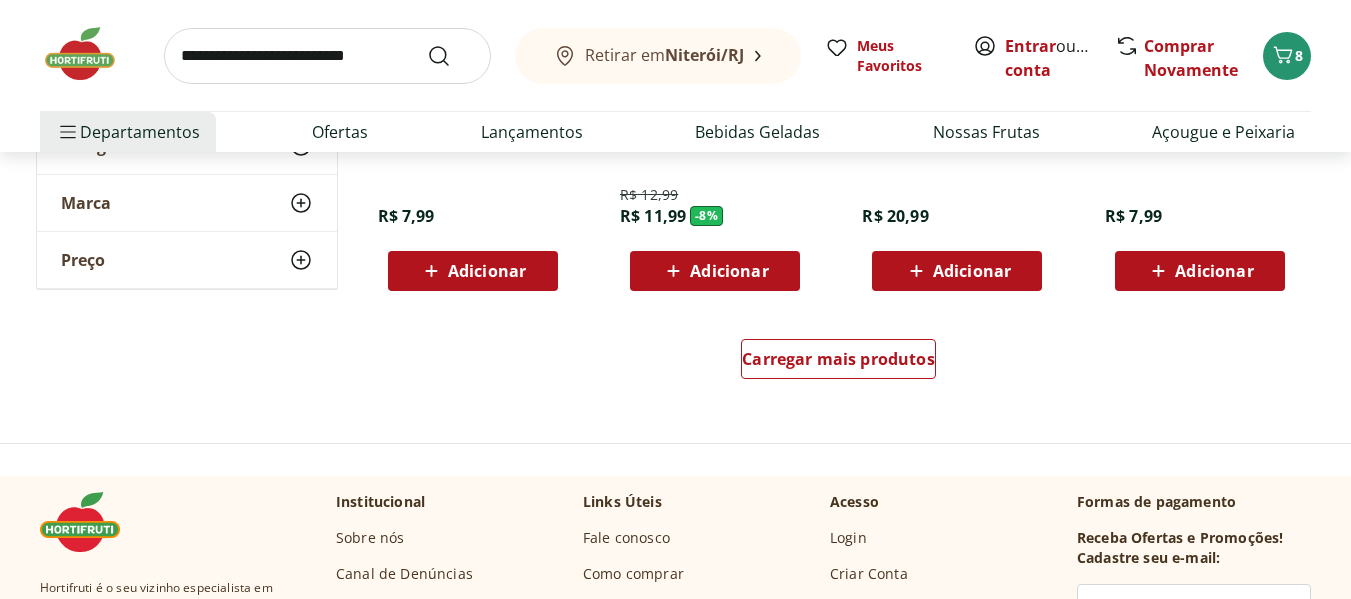 scroll, scrollTop: 9200, scrollLeft: 0, axis: vertical 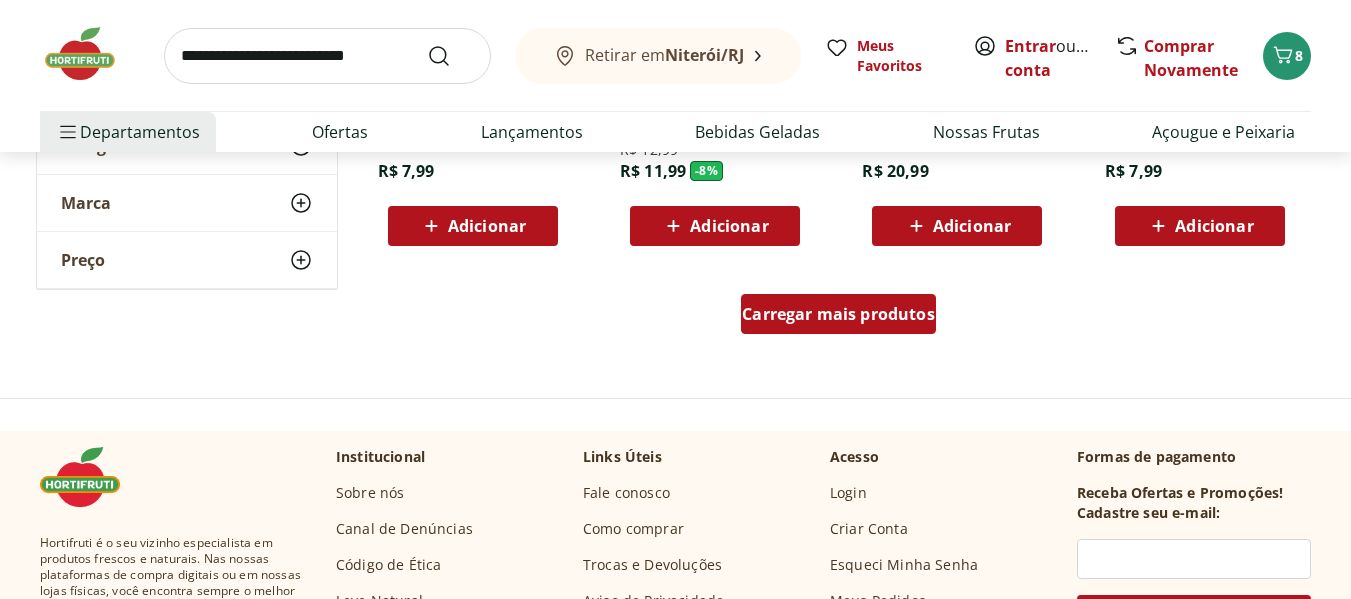 click on "Carregar mais produtos" at bounding box center [838, 314] 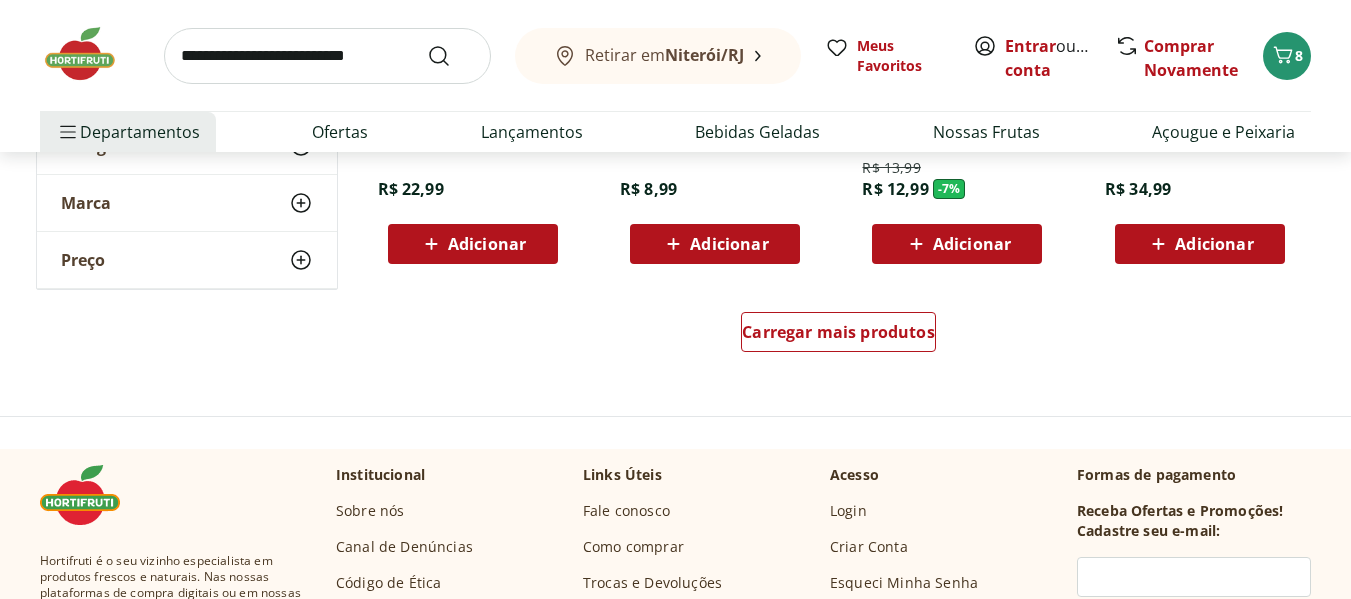 scroll, scrollTop: 10500, scrollLeft: 0, axis: vertical 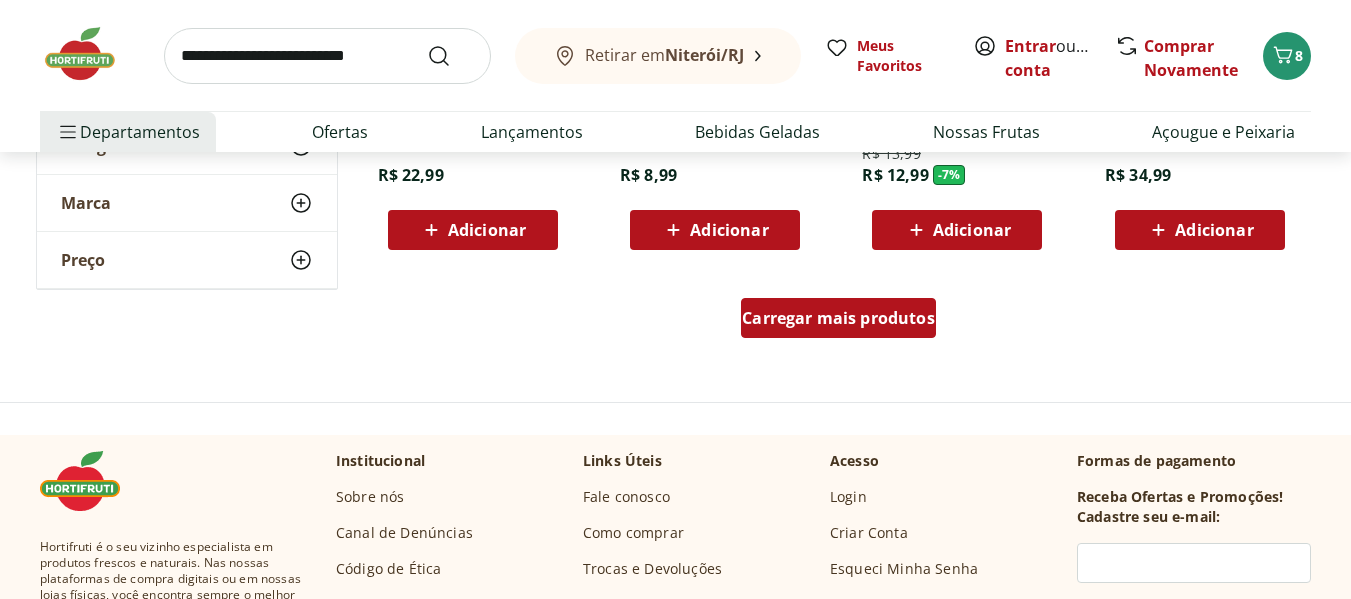 click on "Carregar mais produtos" at bounding box center (838, 318) 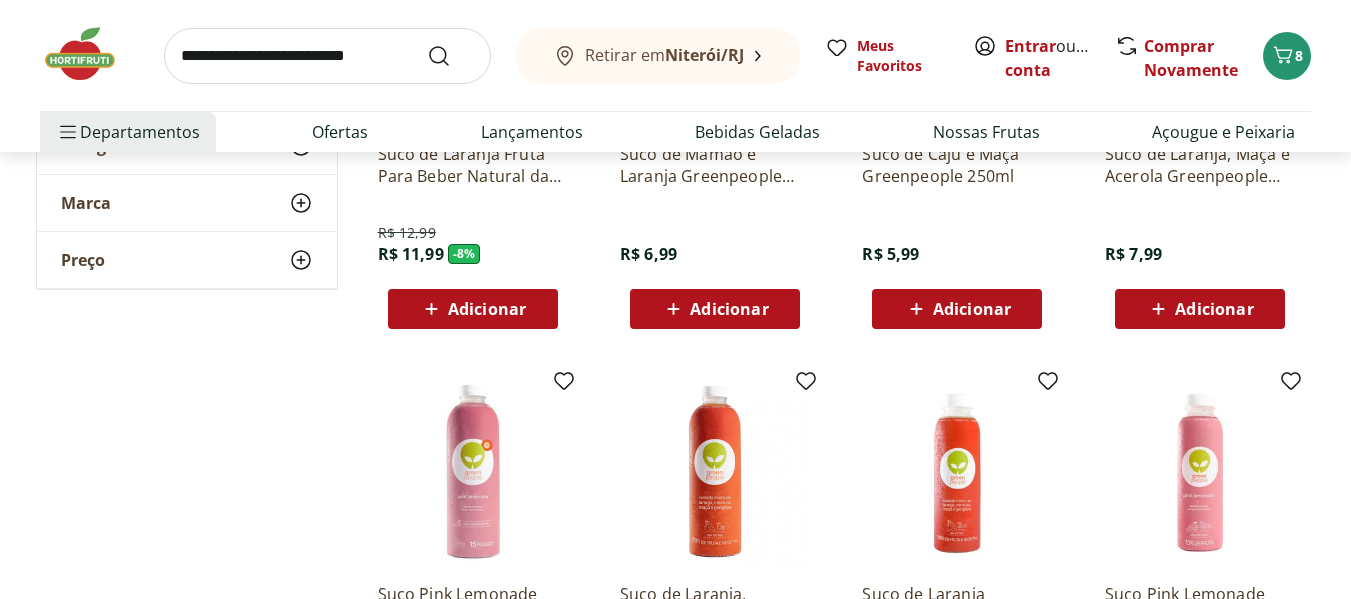 scroll, scrollTop: 9534, scrollLeft: 0, axis: vertical 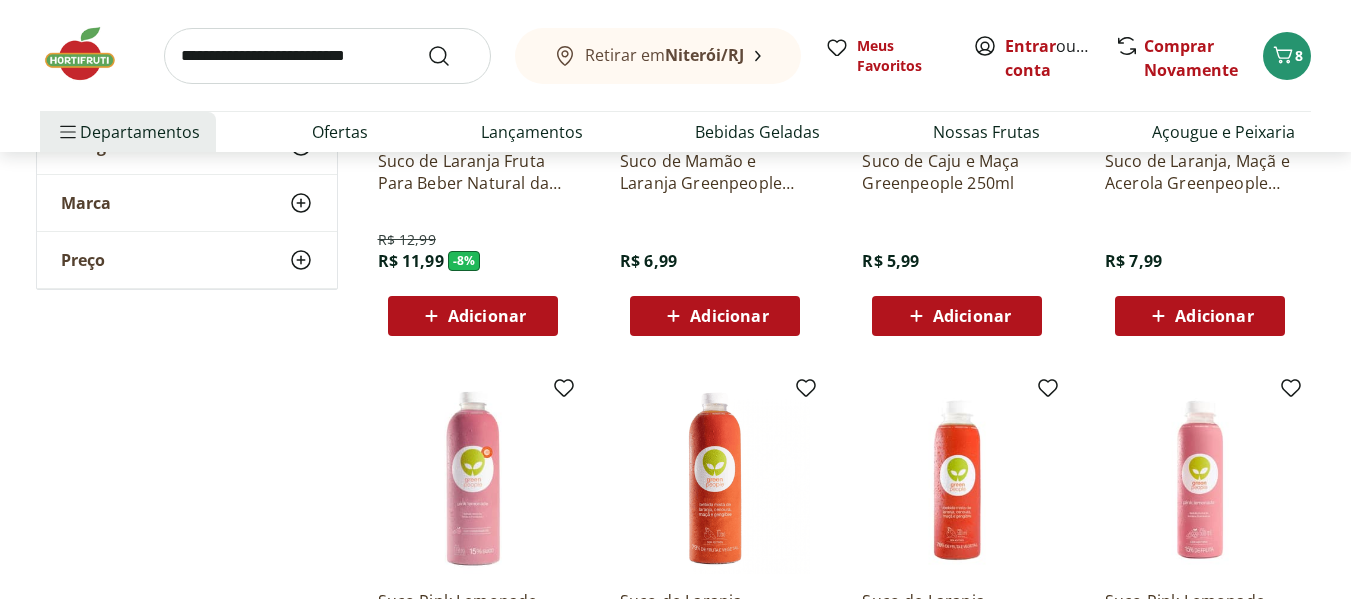 click at bounding box center [327, 56] 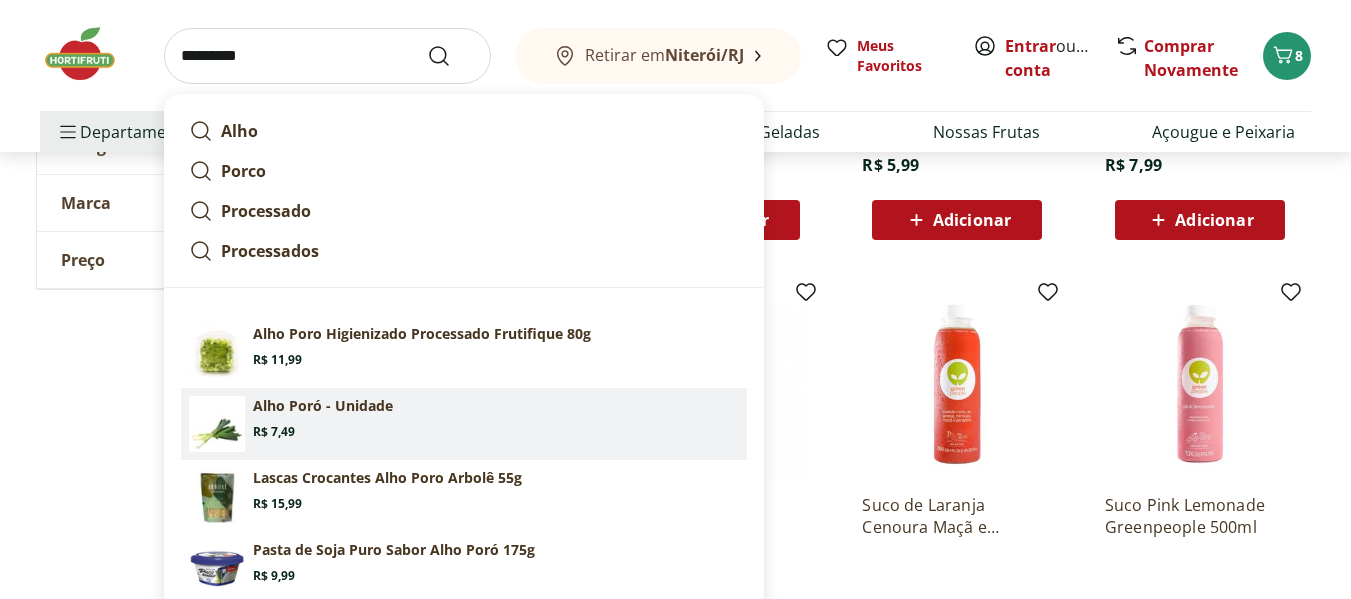 scroll, scrollTop: 9634, scrollLeft: 0, axis: vertical 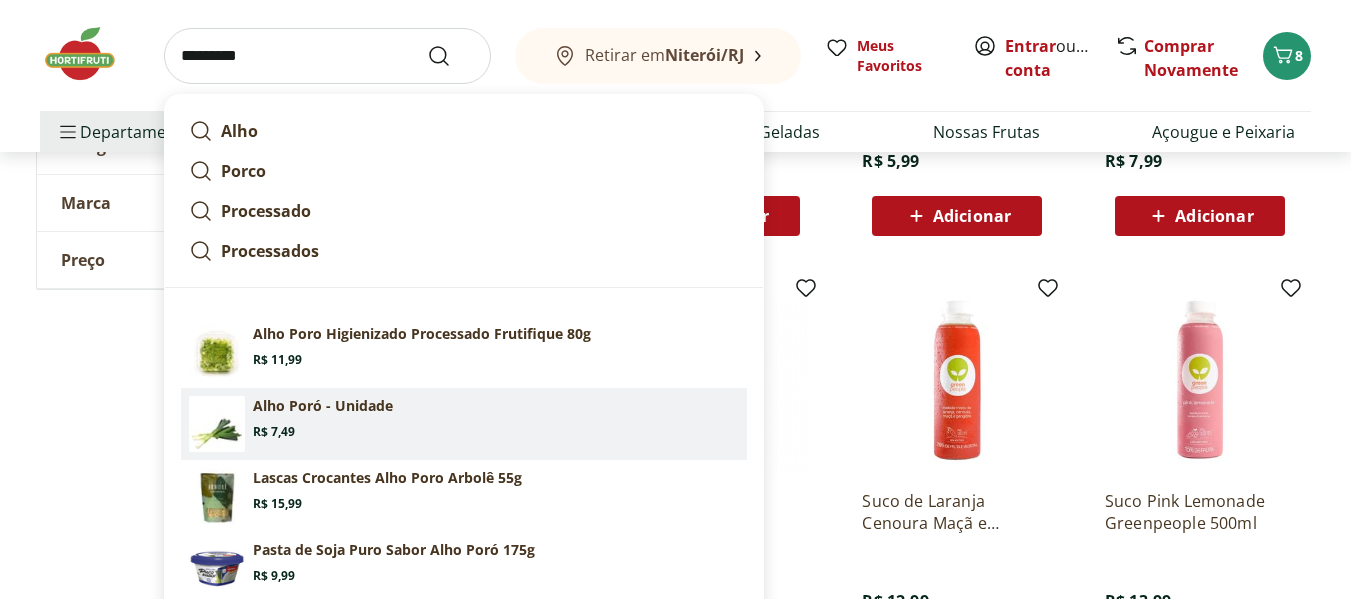 click on "Alho Poró - Unidade" at bounding box center (323, 406) 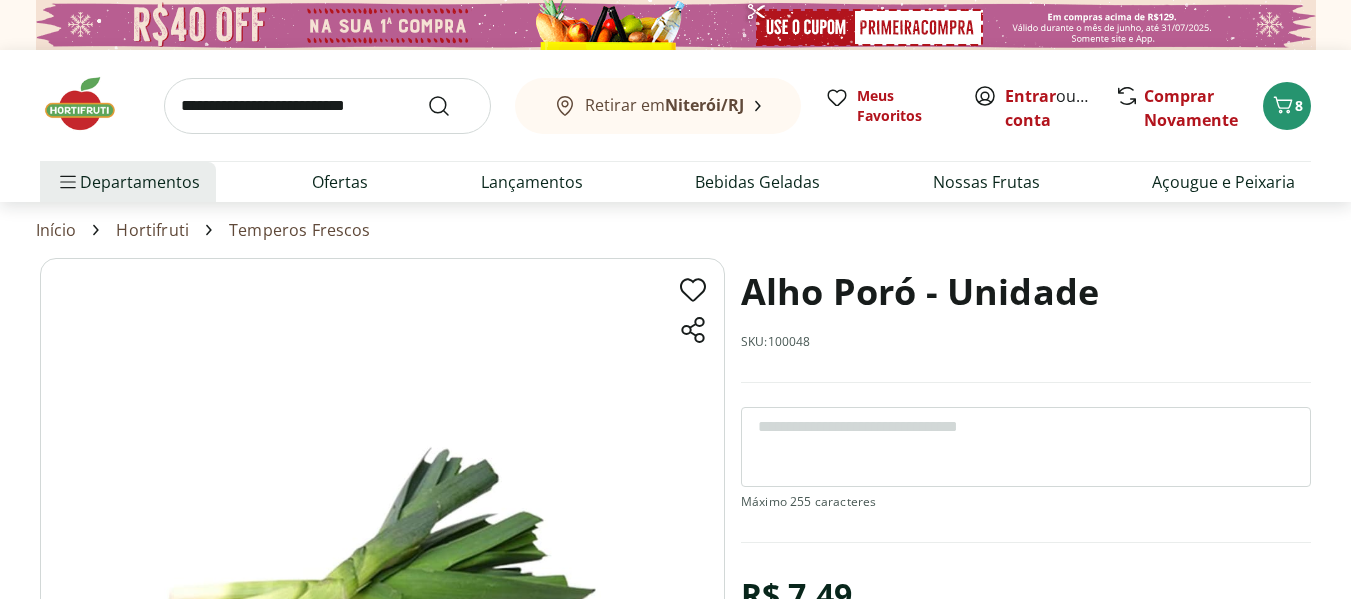 scroll, scrollTop: 200, scrollLeft: 0, axis: vertical 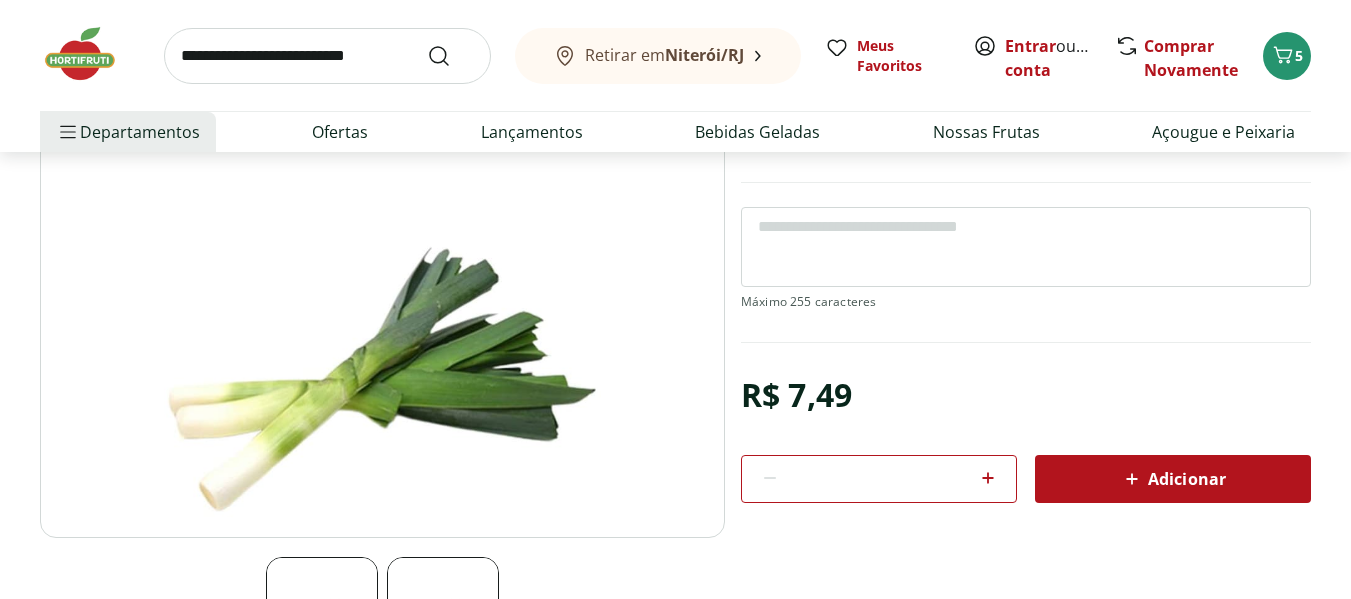 click on "Adicionar" at bounding box center (1173, 479) 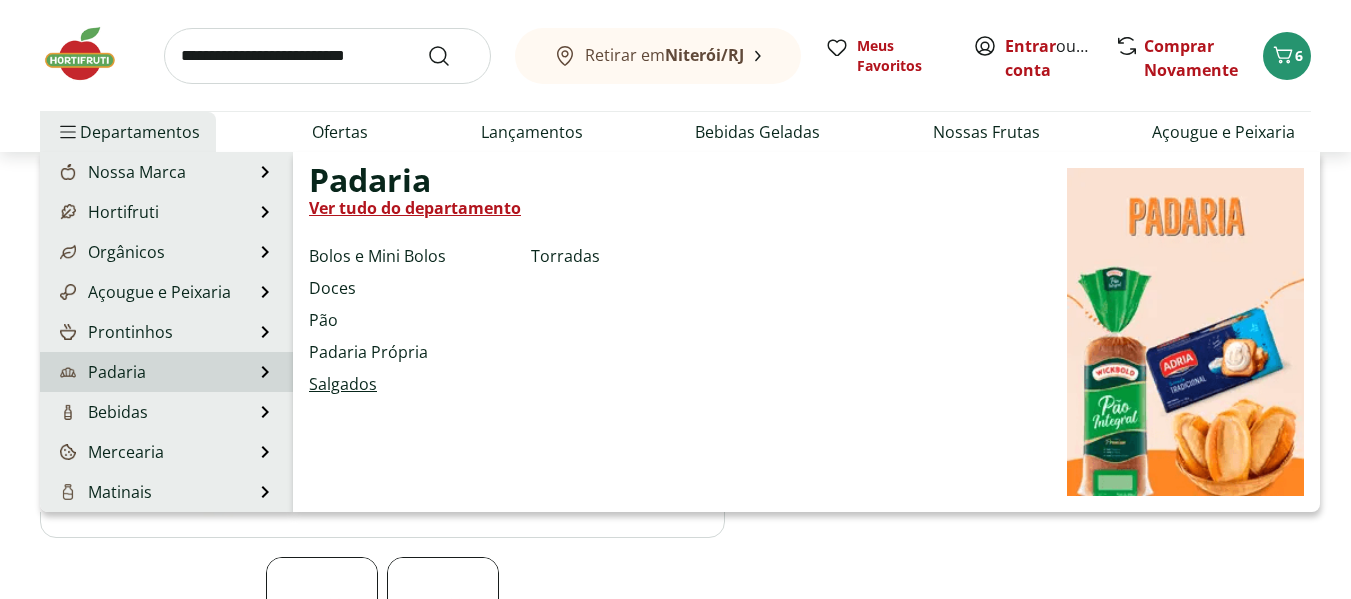 click on "Salgados" at bounding box center [343, 384] 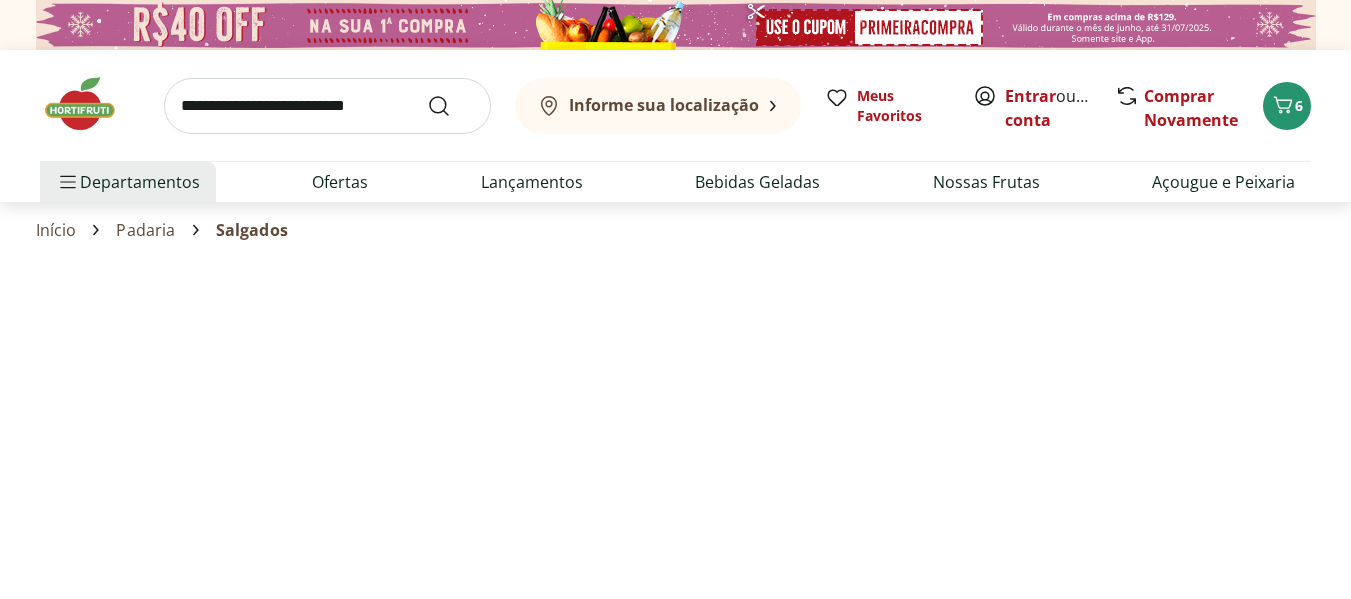 select on "**********" 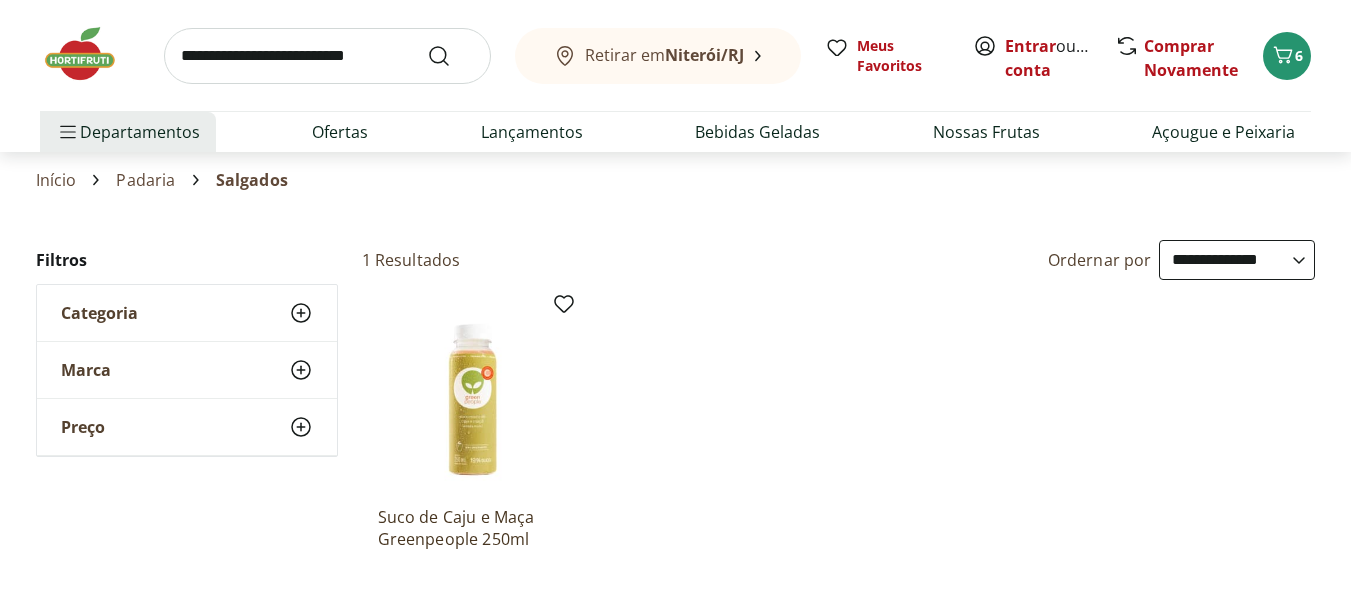 scroll, scrollTop: 0, scrollLeft: 0, axis: both 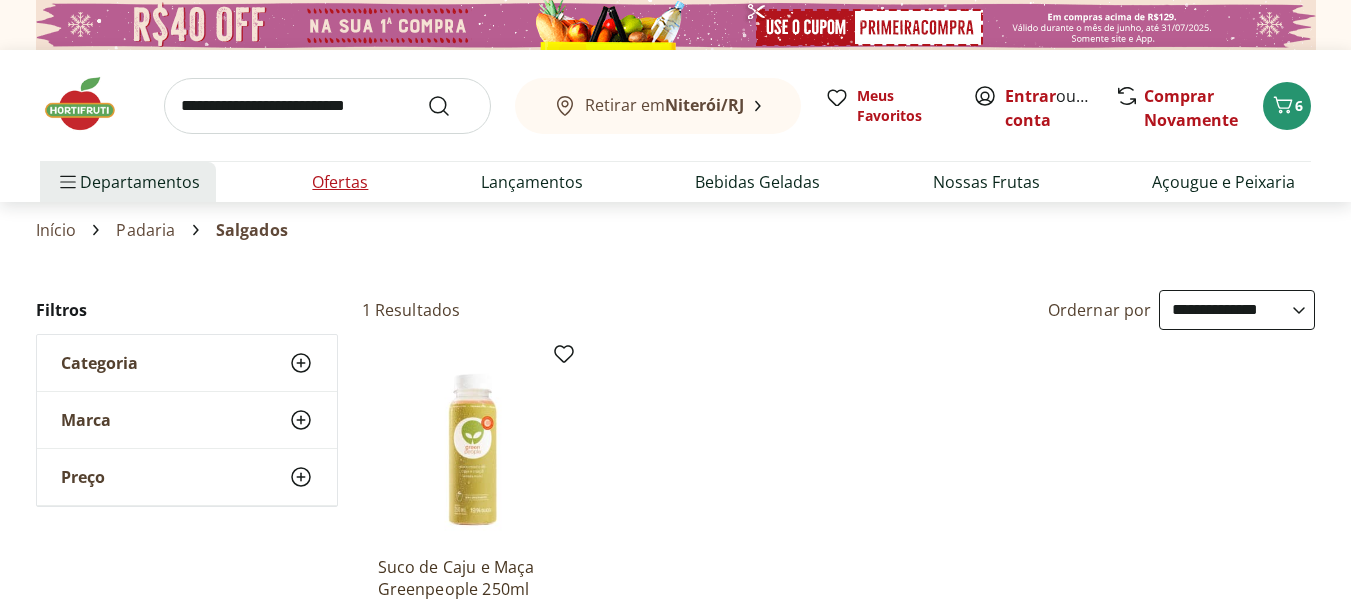 click on "Ofertas" at bounding box center [340, 182] 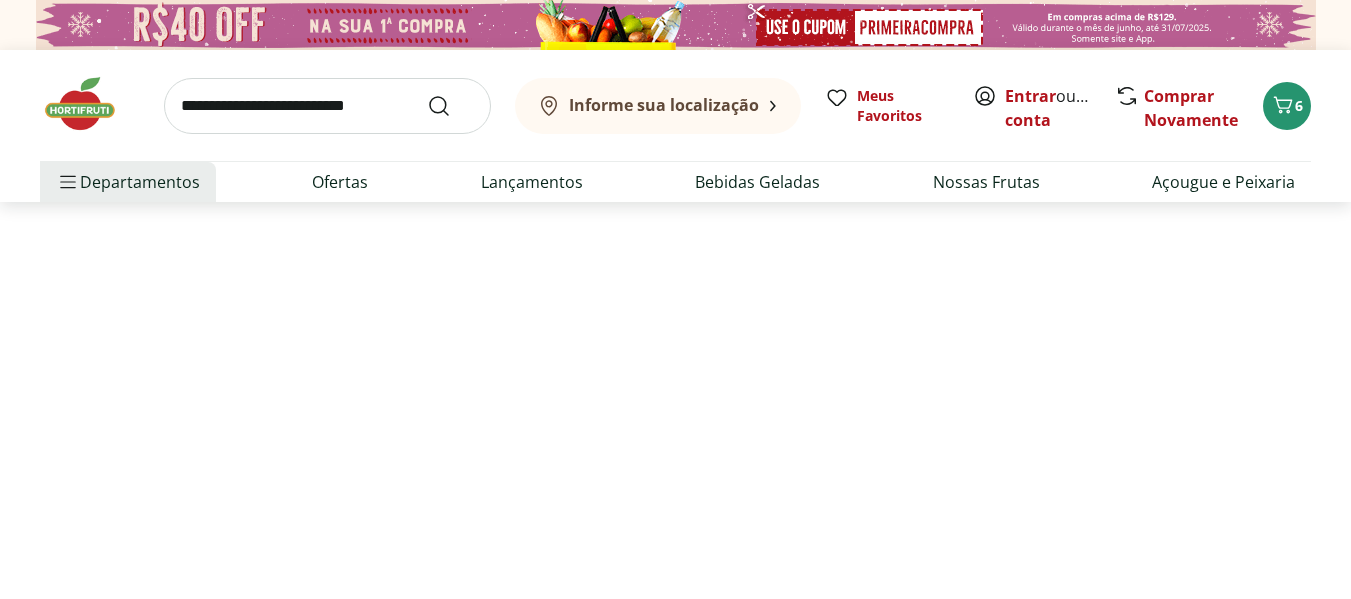 select on "**********" 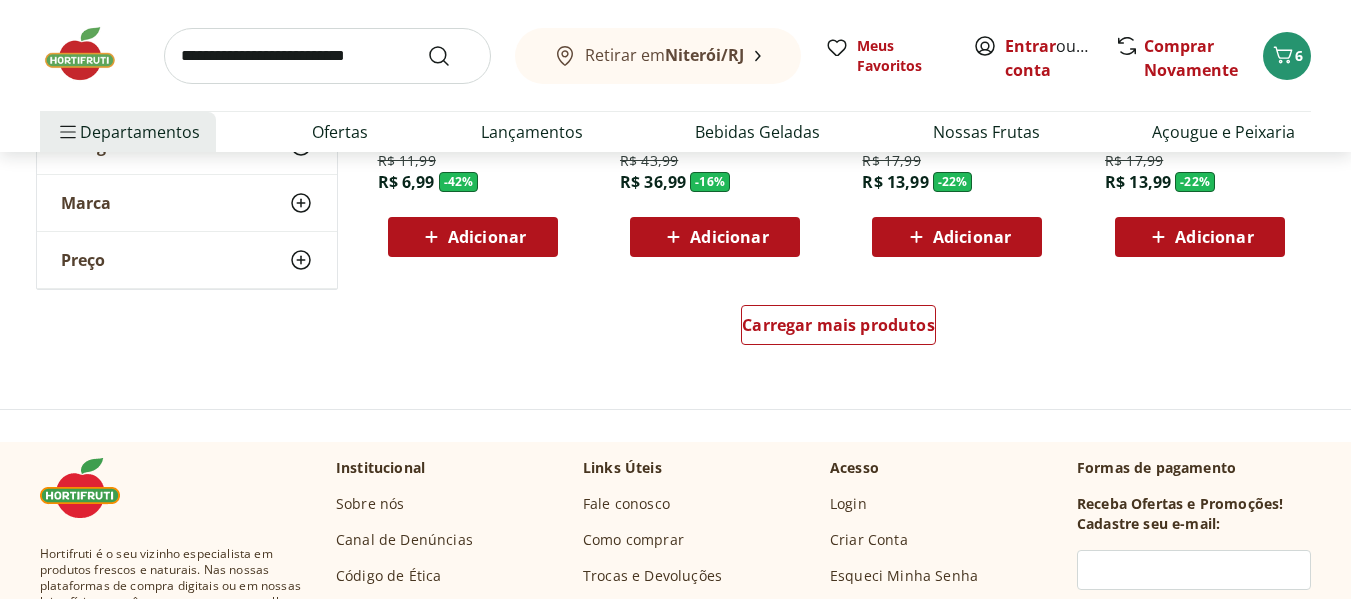 scroll, scrollTop: 1367, scrollLeft: 0, axis: vertical 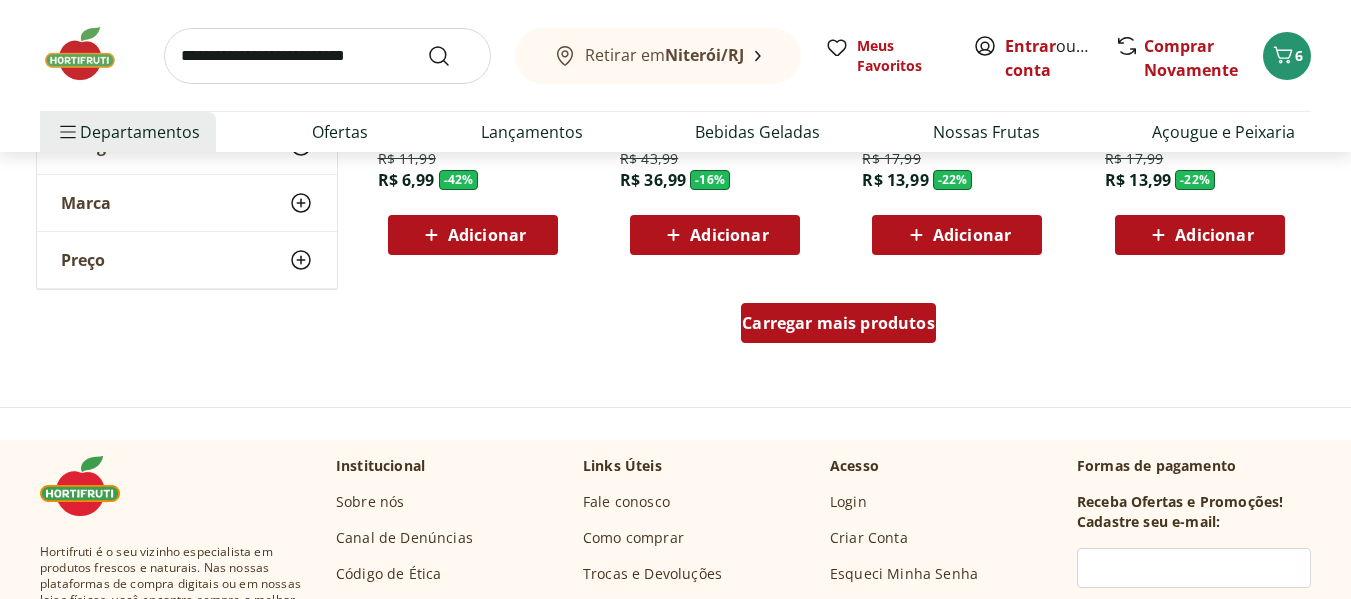 click on "Carregar mais produtos" at bounding box center [838, 323] 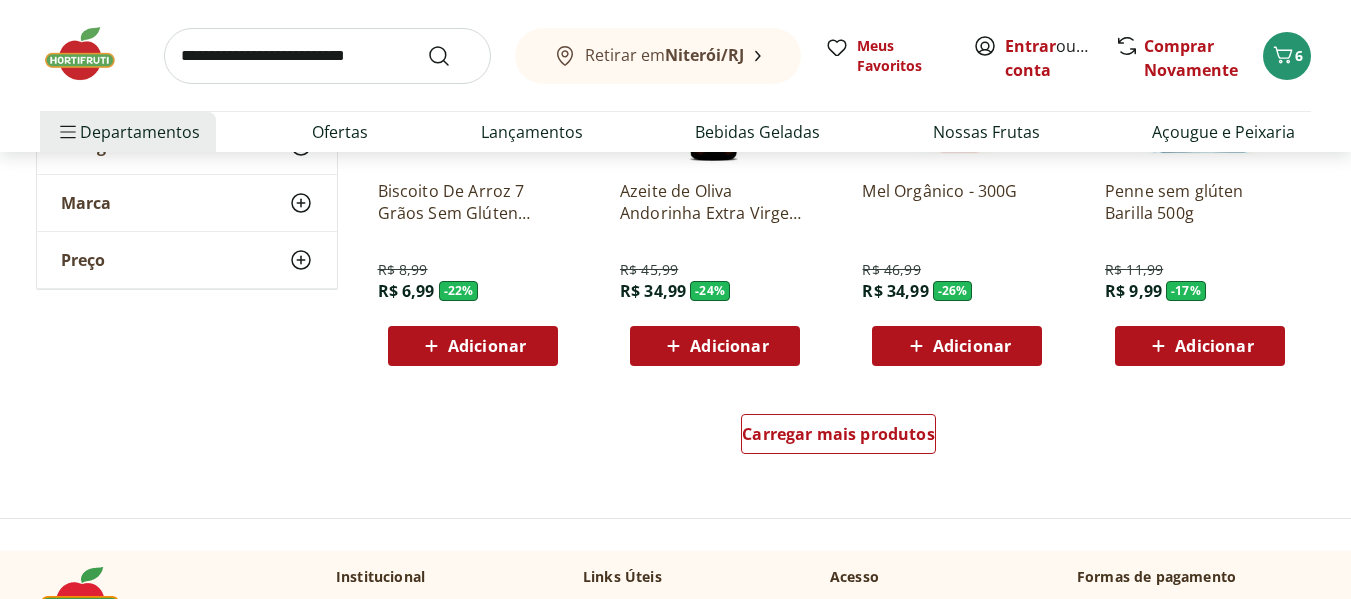 scroll, scrollTop: 2567, scrollLeft: 0, axis: vertical 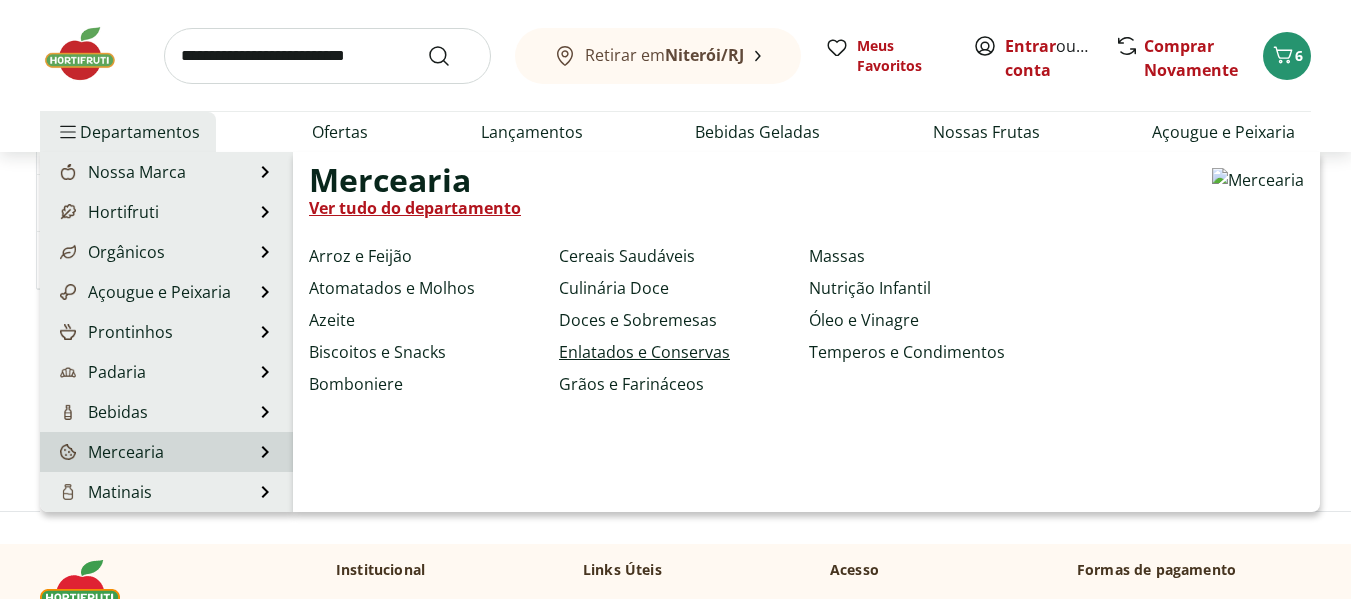click on "Enlatados e Conservas" at bounding box center [644, 352] 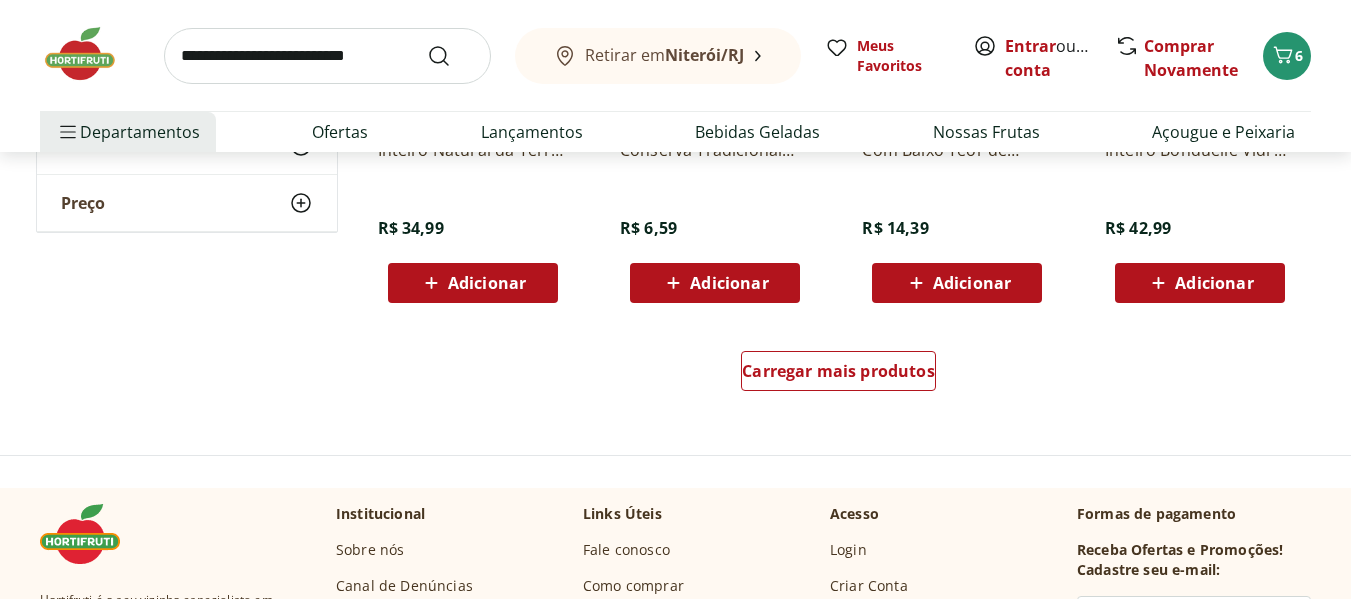scroll, scrollTop: 1333, scrollLeft: 0, axis: vertical 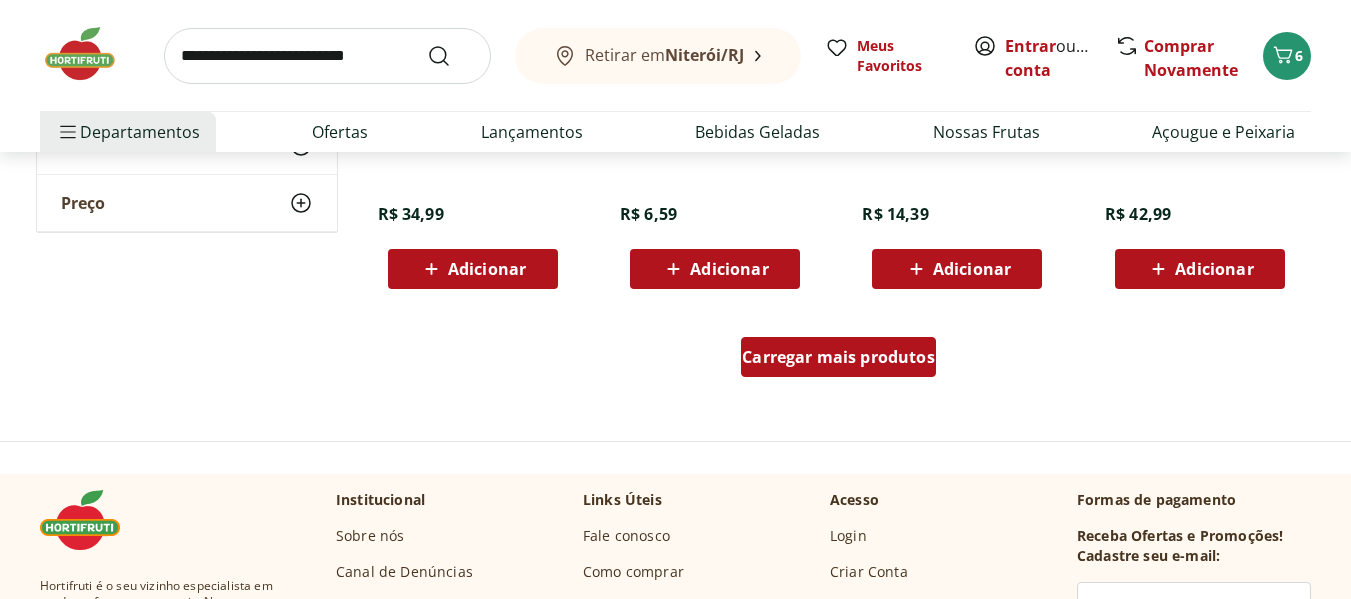 click on "Carregar mais produtos" at bounding box center (838, 357) 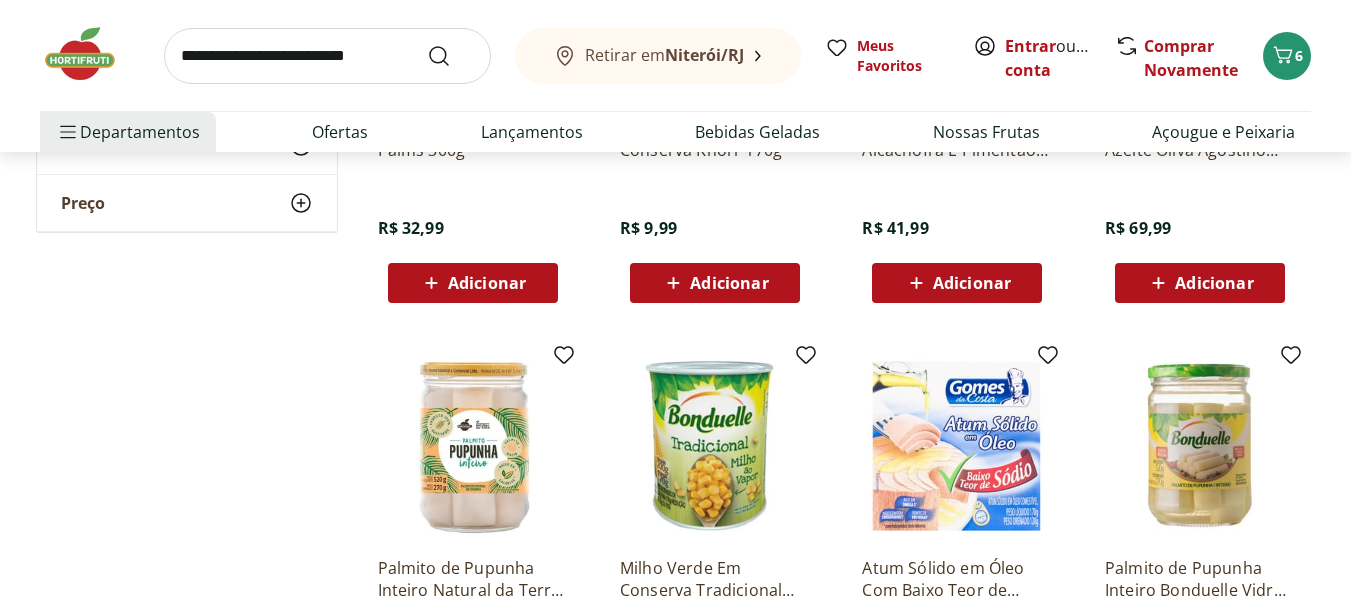 scroll, scrollTop: 867, scrollLeft: 0, axis: vertical 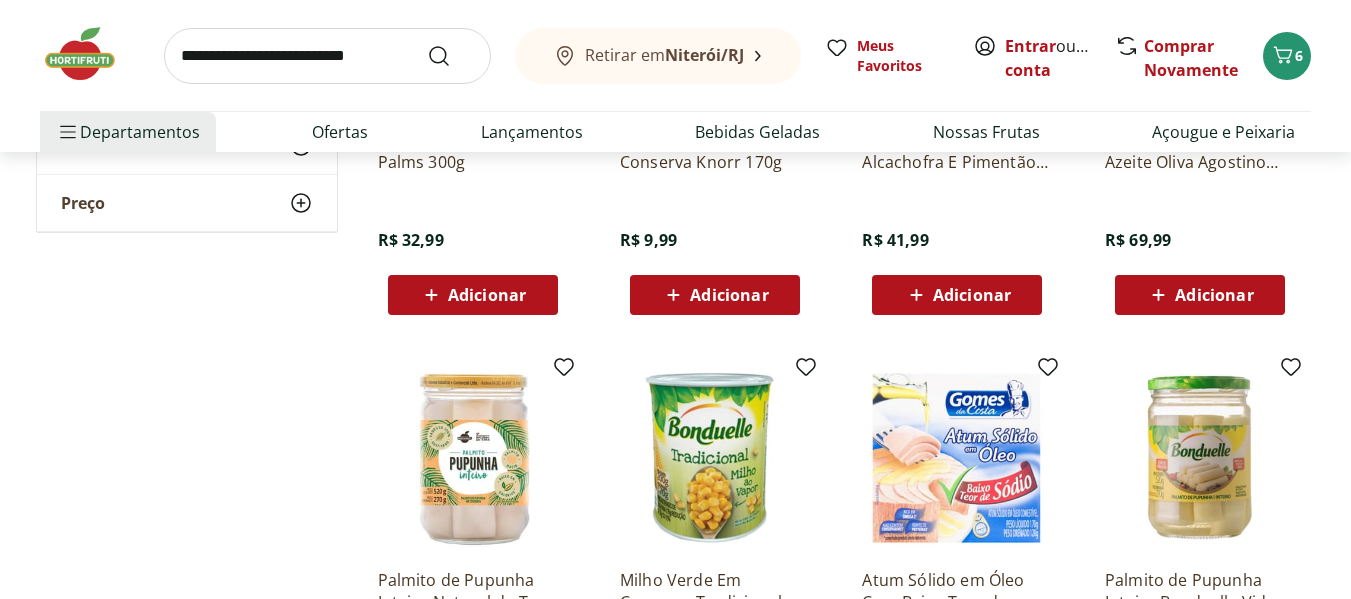 click at bounding box center [327, 56] 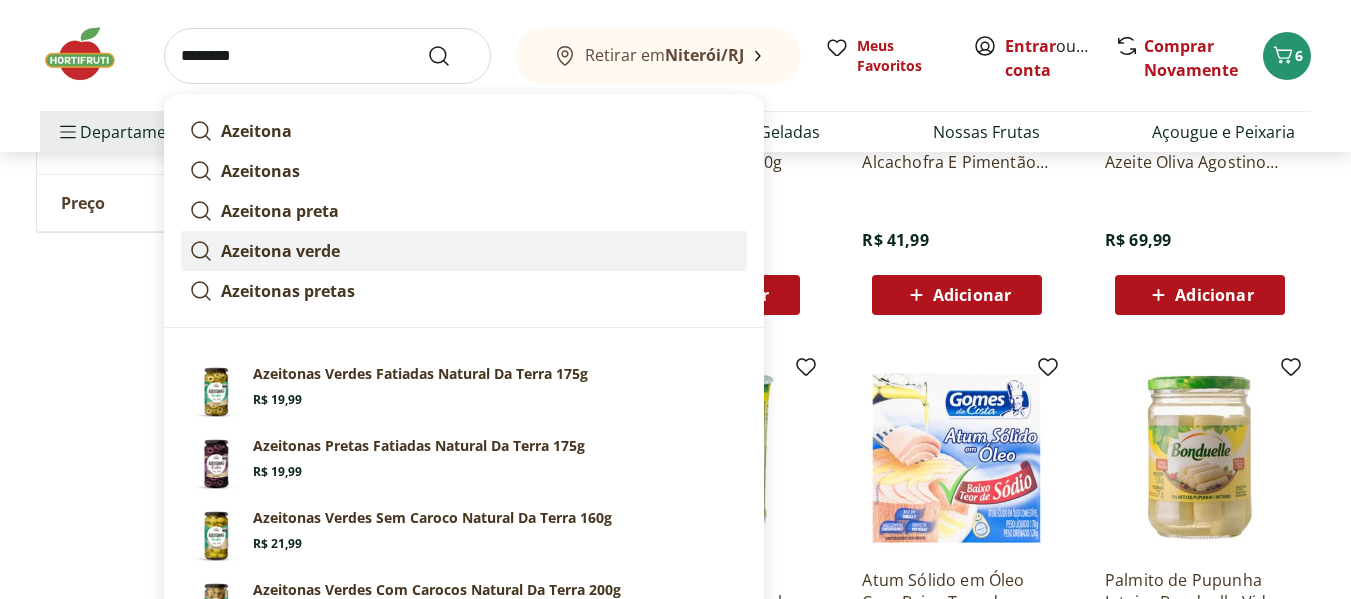 click on "Azeitona verde" at bounding box center (280, 251) 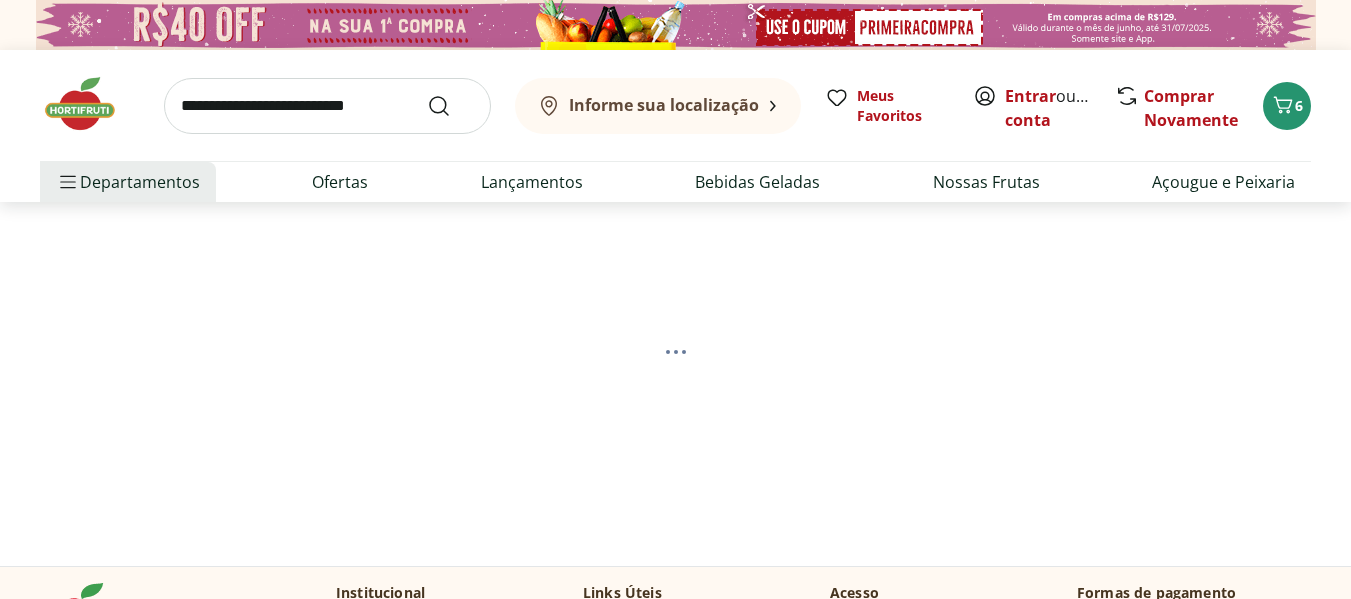 scroll, scrollTop: 0, scrollLeft: 0, axis: both 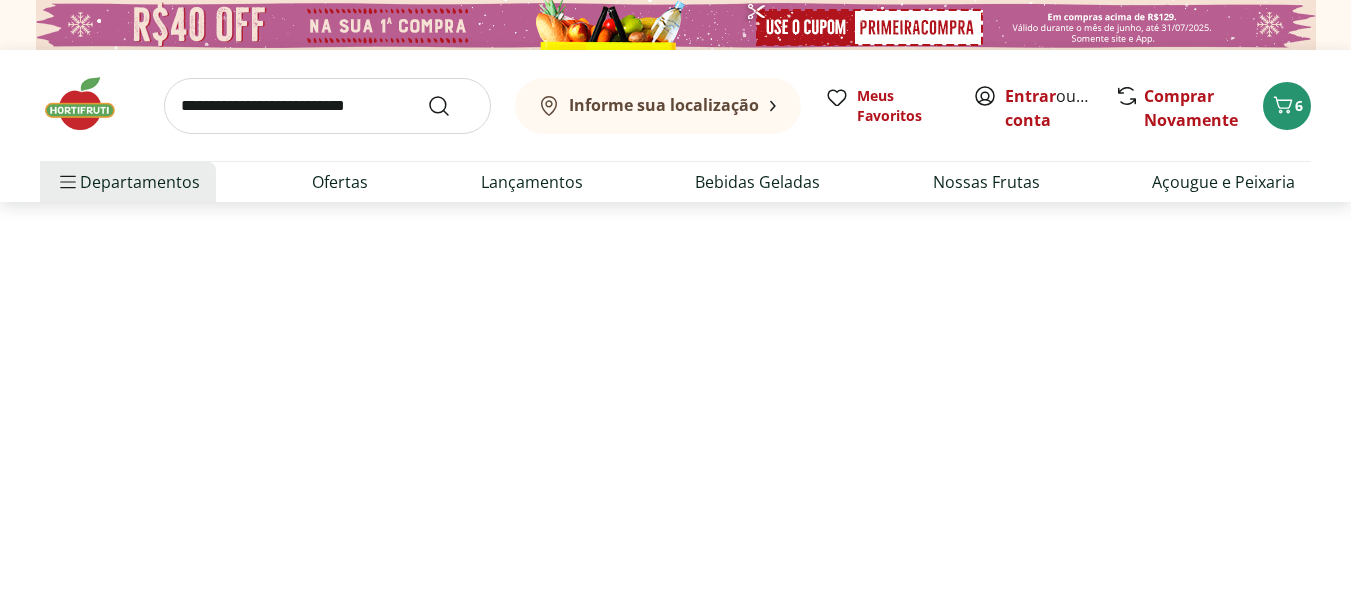 select on "**********" 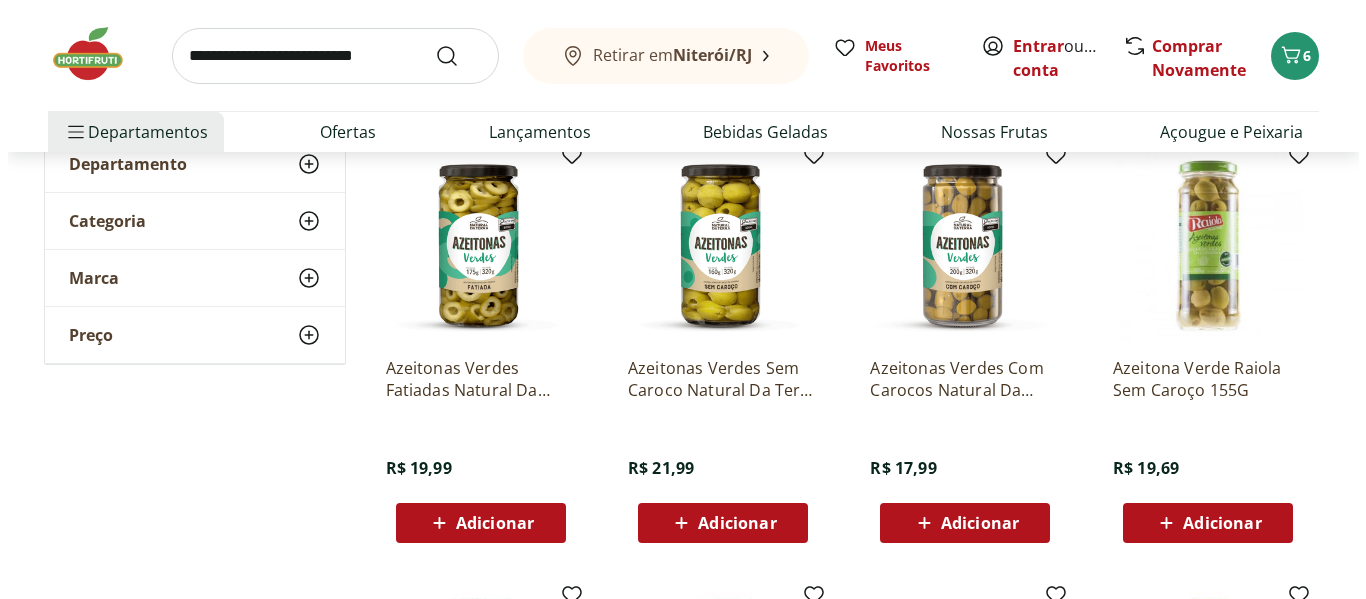 scroll, scrollTop: 267, scrollLeft: 0, axis: vertical 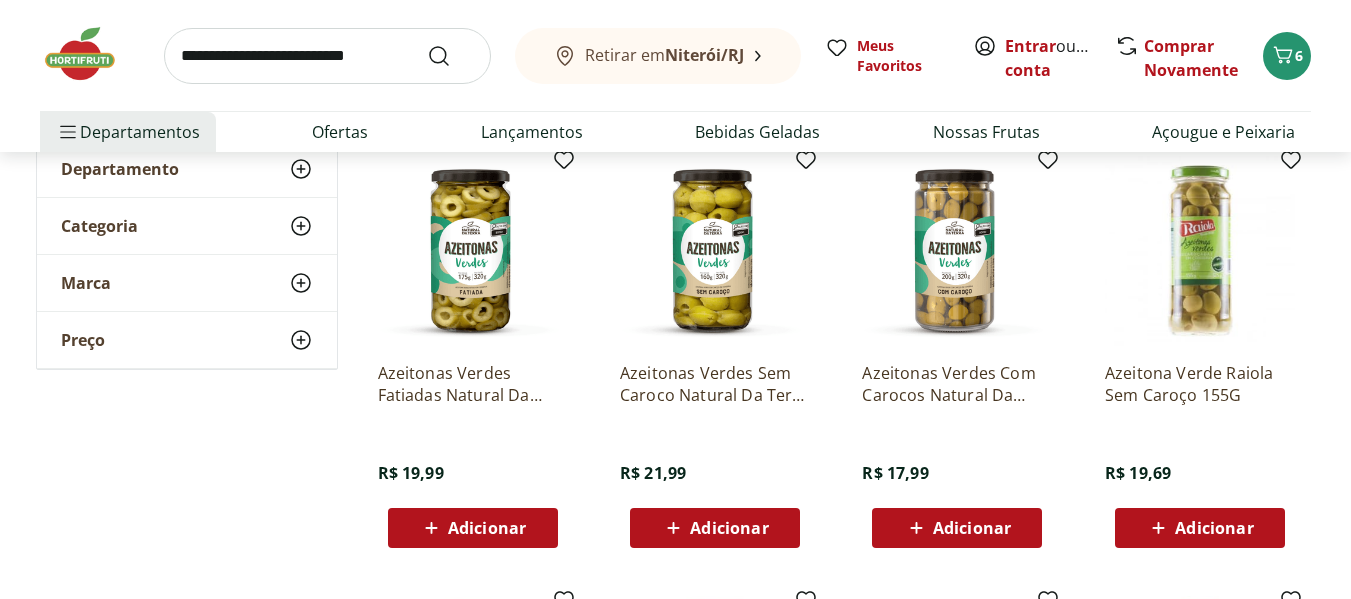 click on "Adicionar" at bounding box center [729, 528] 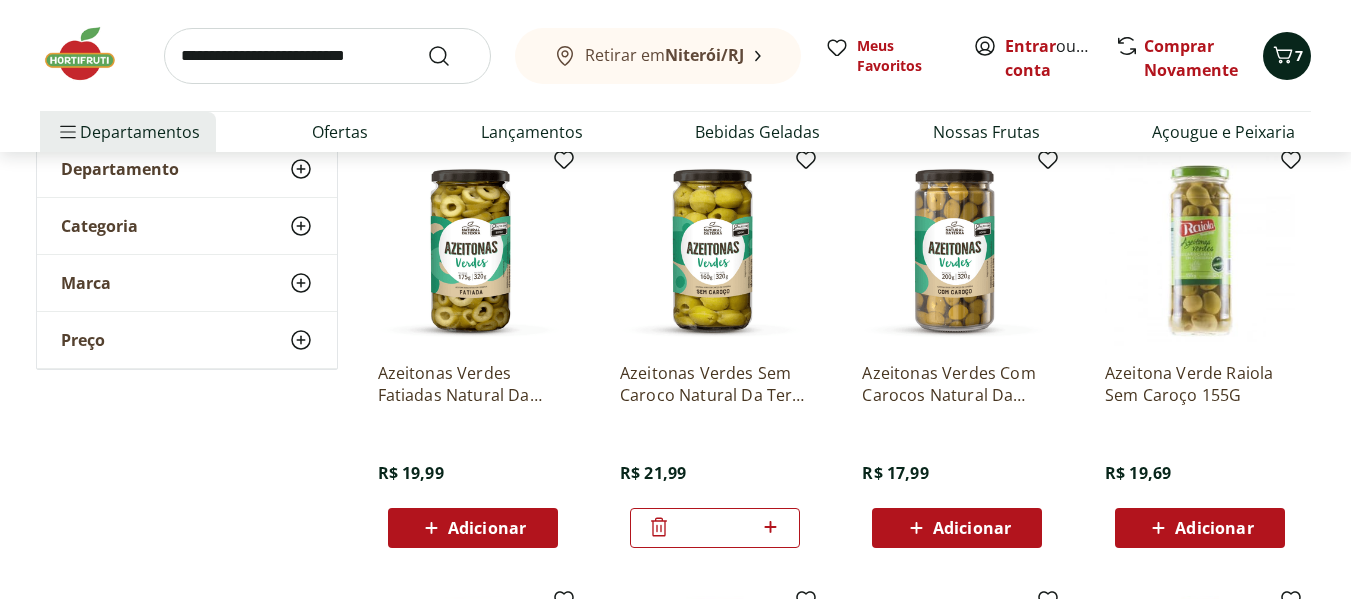 click 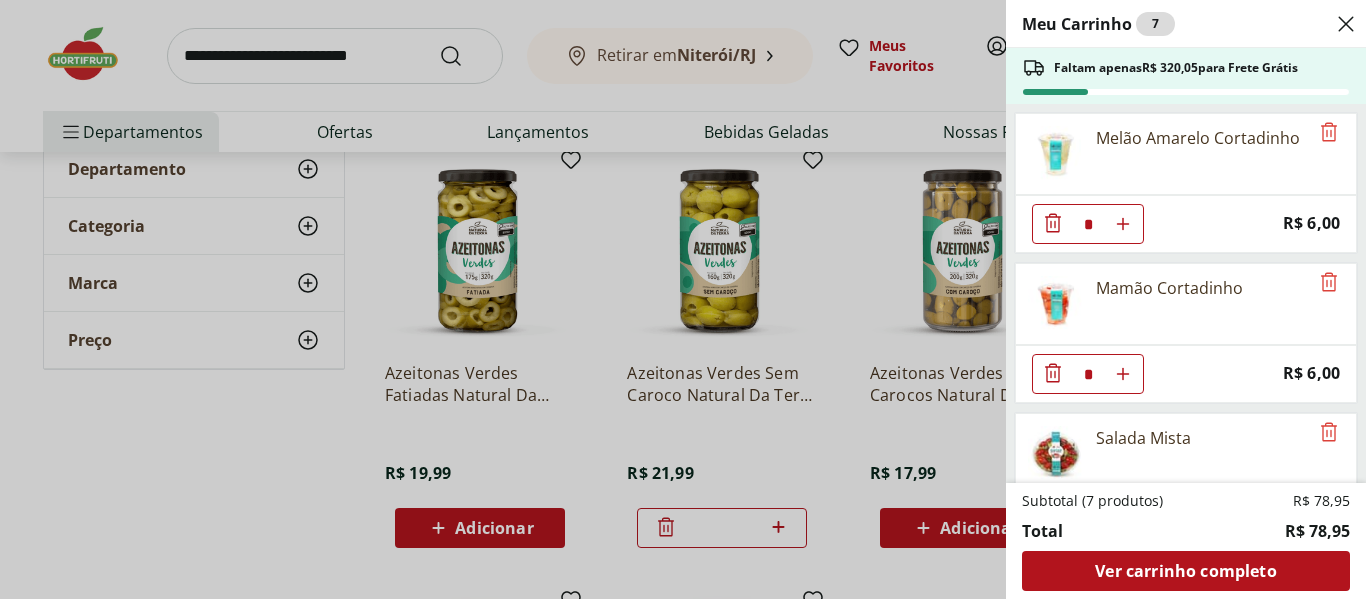 click on "Meu Carrinho 7 Faltam apenas  R$ 320,05  para Frete Grátis Melão Amarelo Cortadinho * Price: R$ 6,00 Mamão Cortadinho * Price: R$ 6,00 Salada Mista * Price: R$ 17,97 Vagem Cortadinha * Price: R$ 7,50 Salada Tabule Cortadinha Pote * Price: R$ 12,00 Alho Poró - Unidade * Price: R$ 7,49 Azeitonas Verdes Sem Caroco Natural Da Terra 160g * Price: R$ 21,99 Subtotal (7 produtos) R$ 78,95 Total R$ 78,95 Ver carrinho completo" at bounding box center (683, 299) 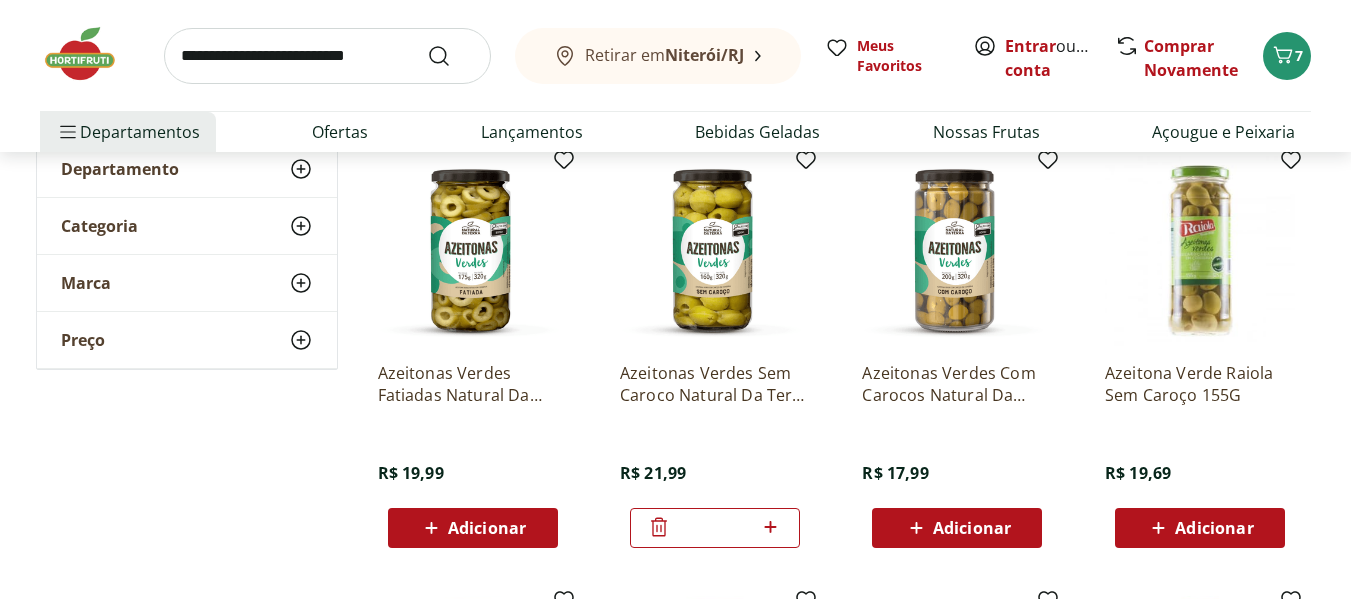 click on "Retirar em  Niterói/RJ" at bounding box center [658, 56] 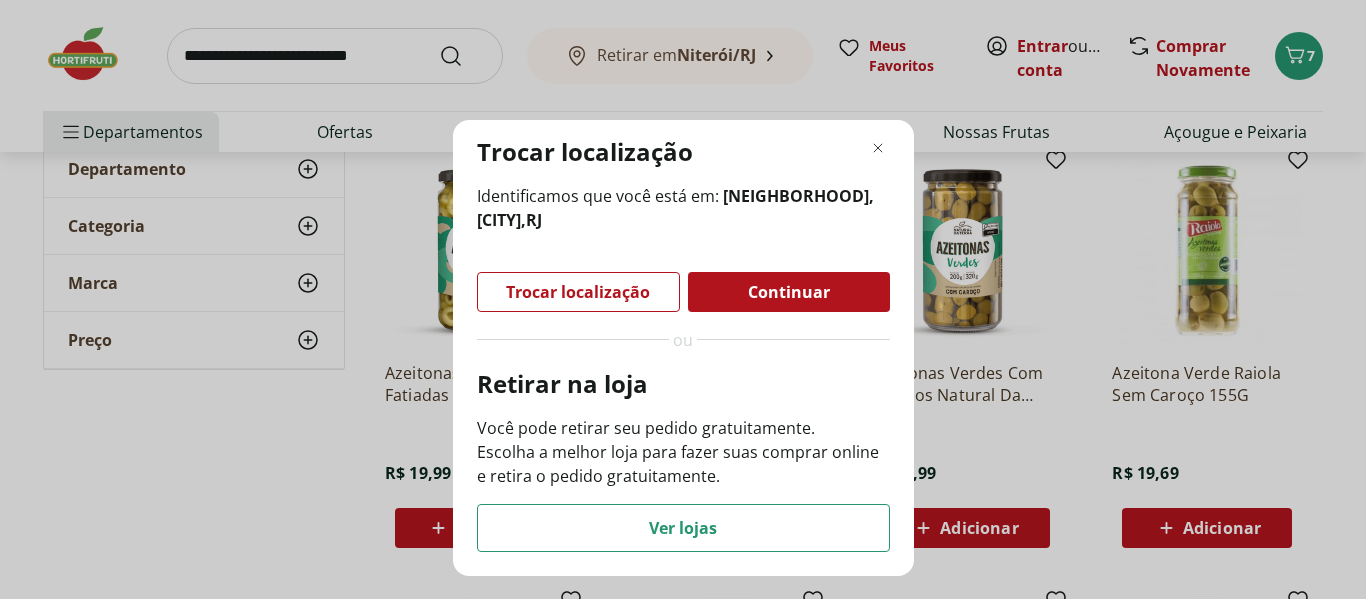 click on "Continuar" at bounding box center (789, 292) 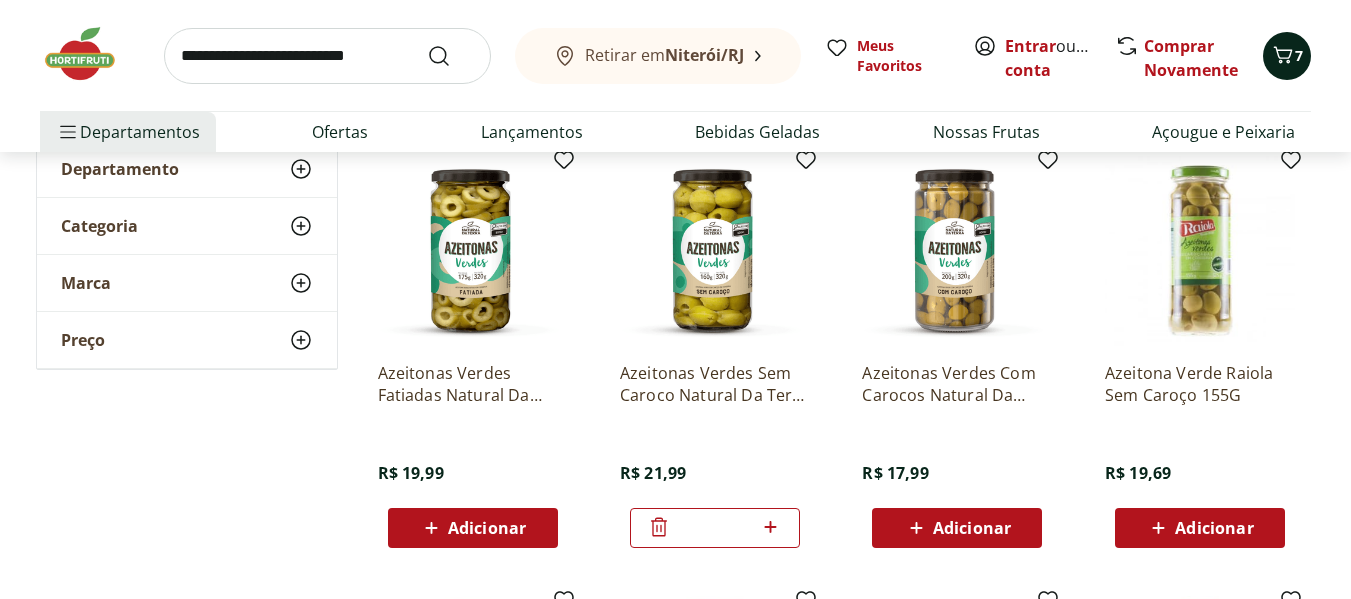 click 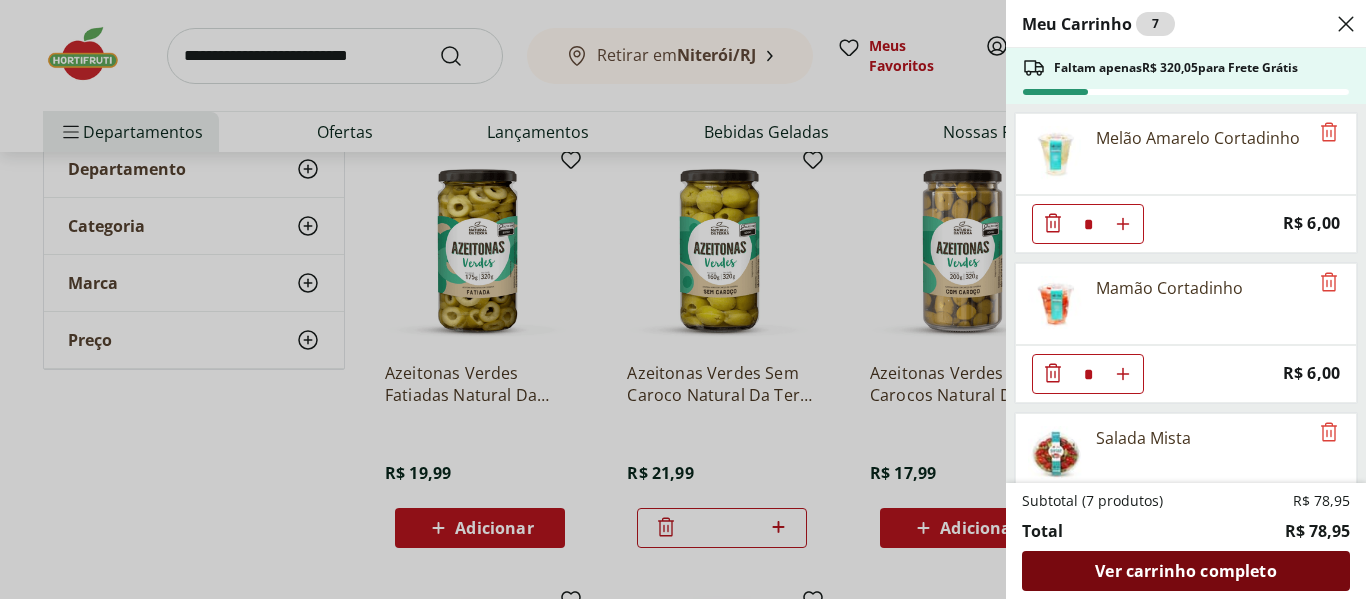click on "Ver carrinho completo" at bounding box center (1185, 571) 